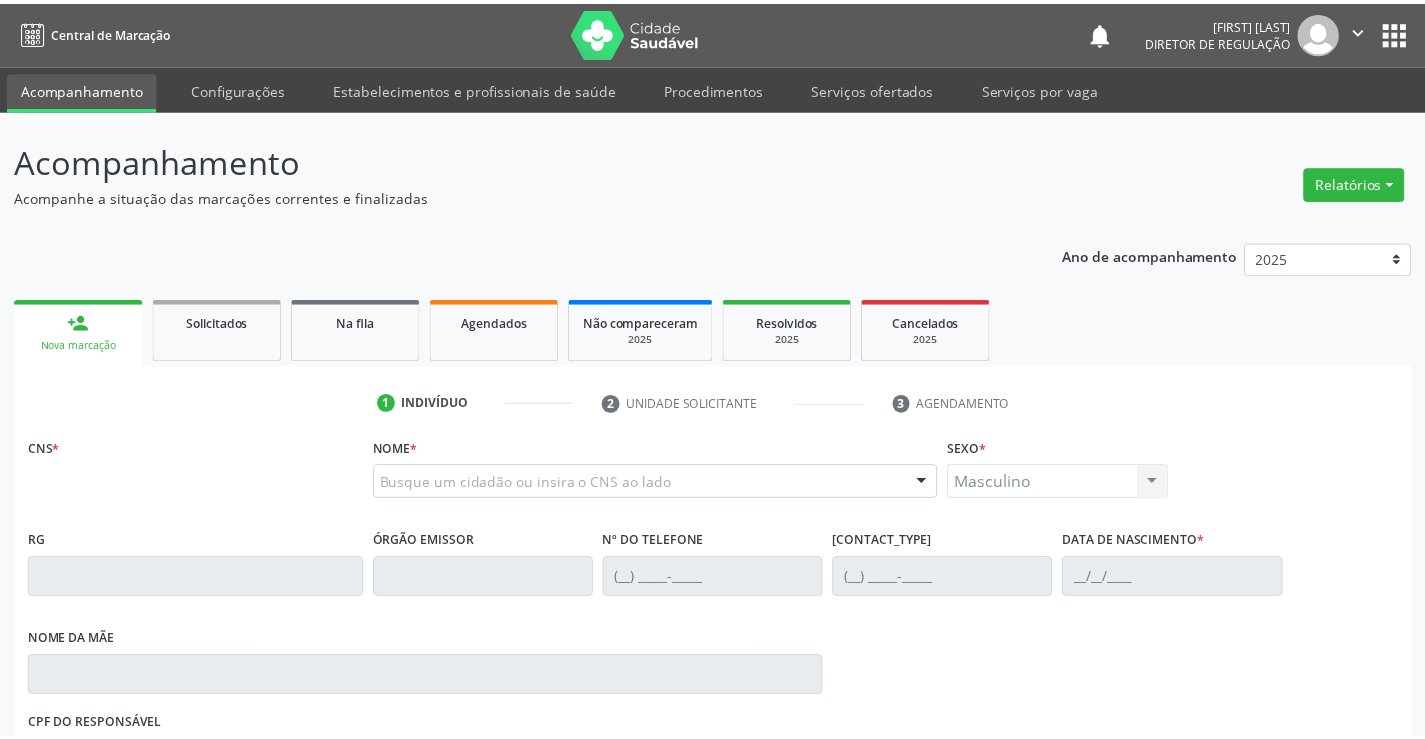 scroll, scrollTop: 0, scrollLeft: 0, axis: both 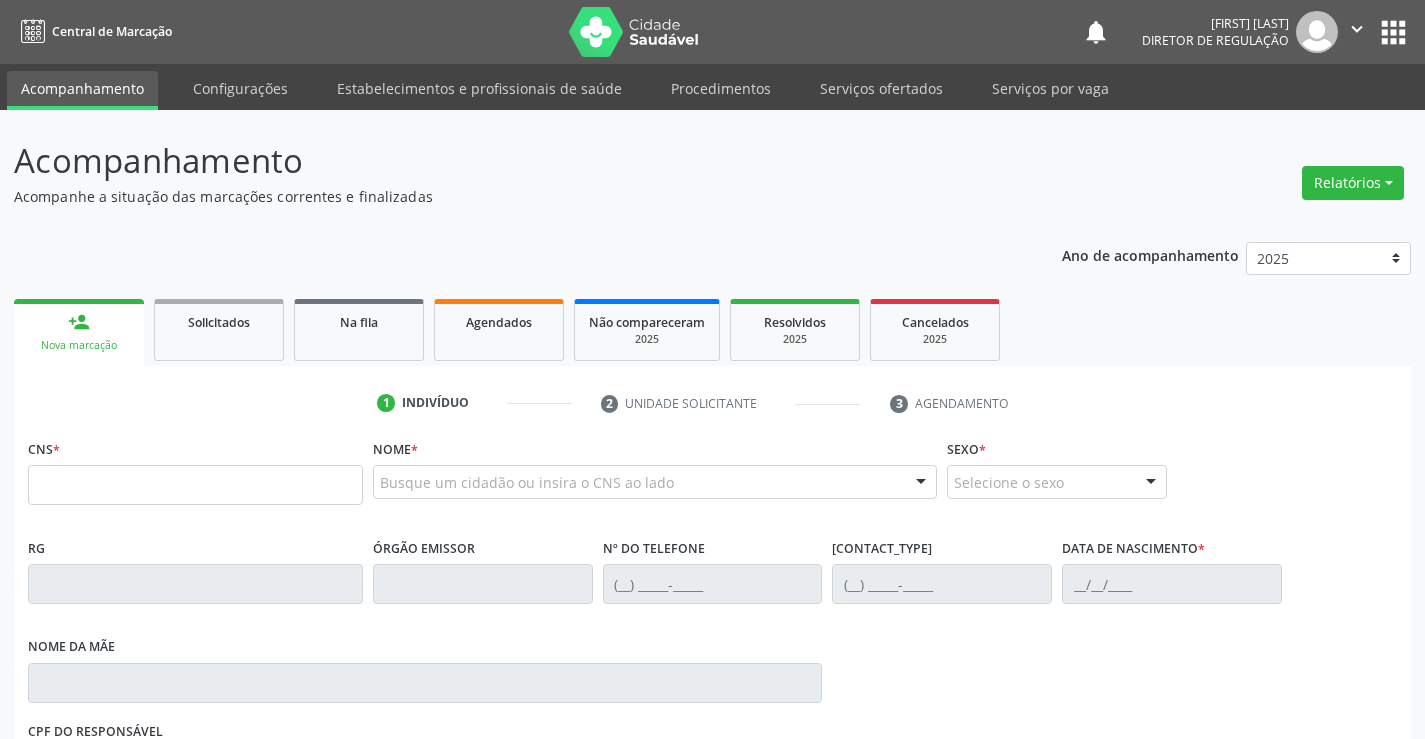 click at bounding box center [195, 485] 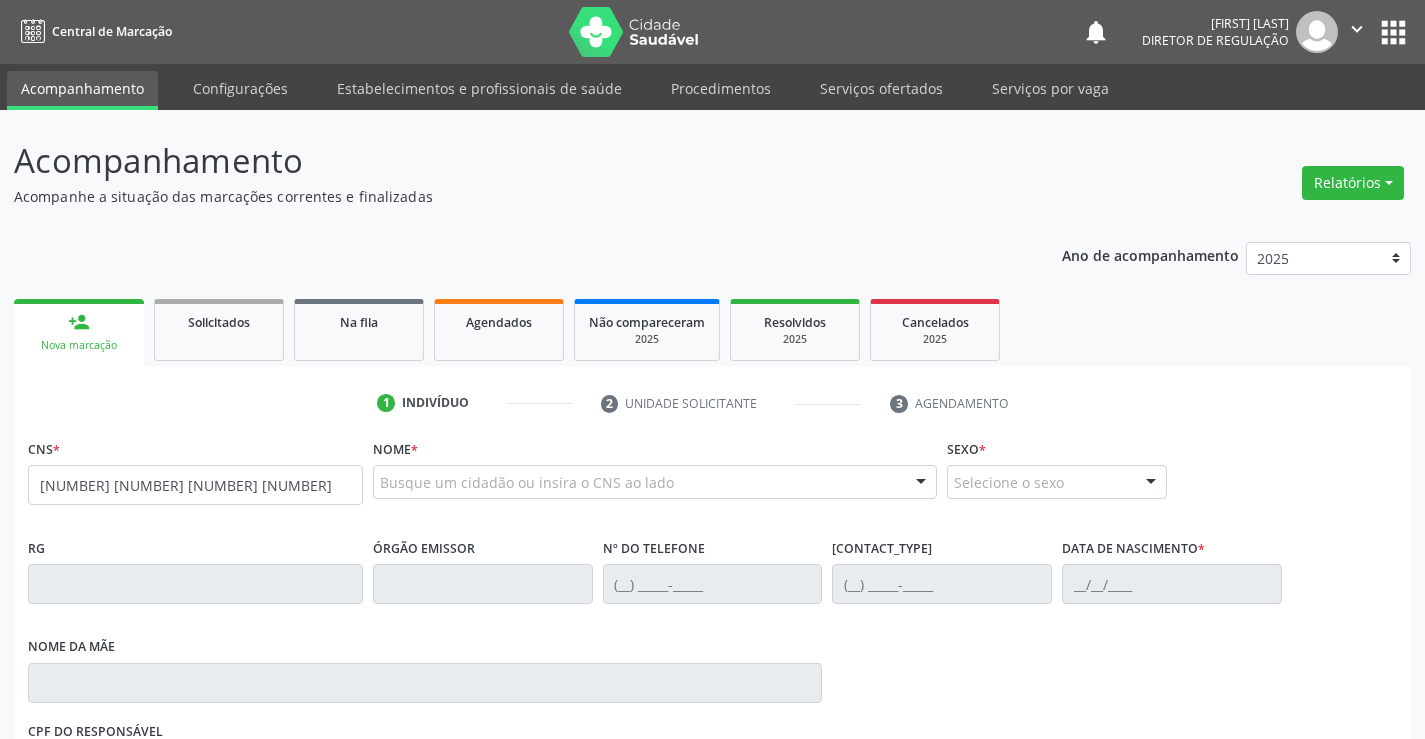 type on "[NUMBER] [NUMBER] [NUMBER] [NUMBER]" 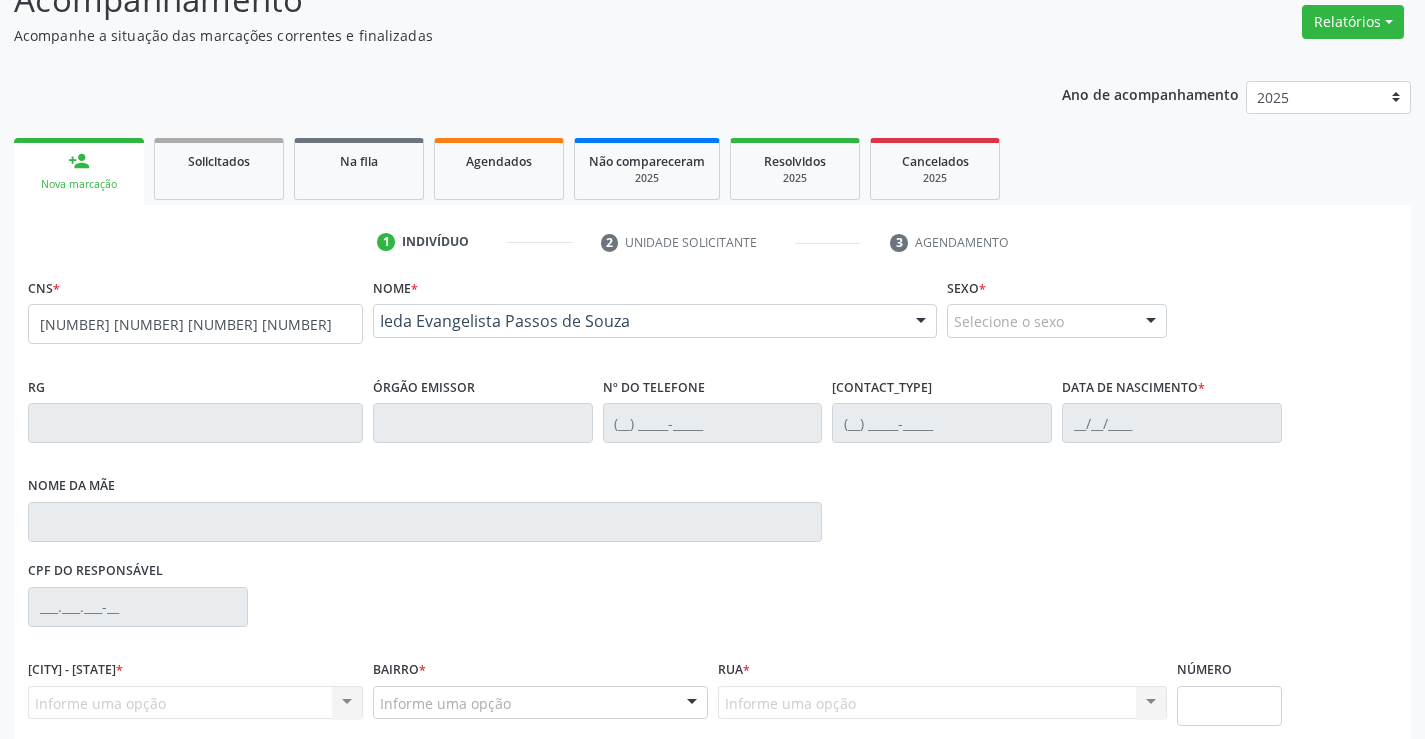 scroll, scrollTop: 331, scrollLeft: 0, axis: vertical 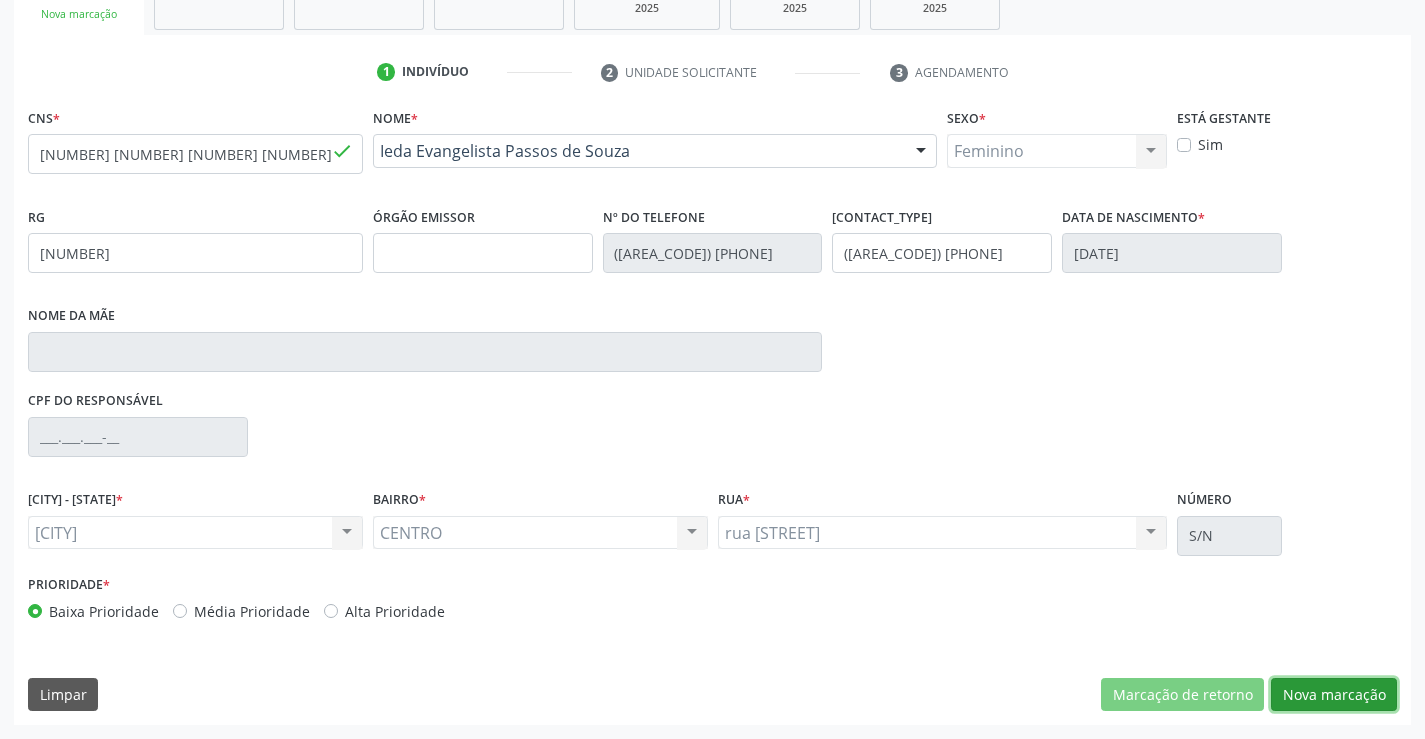 click on "Nova marcação" at bounding box center (1182, 695) 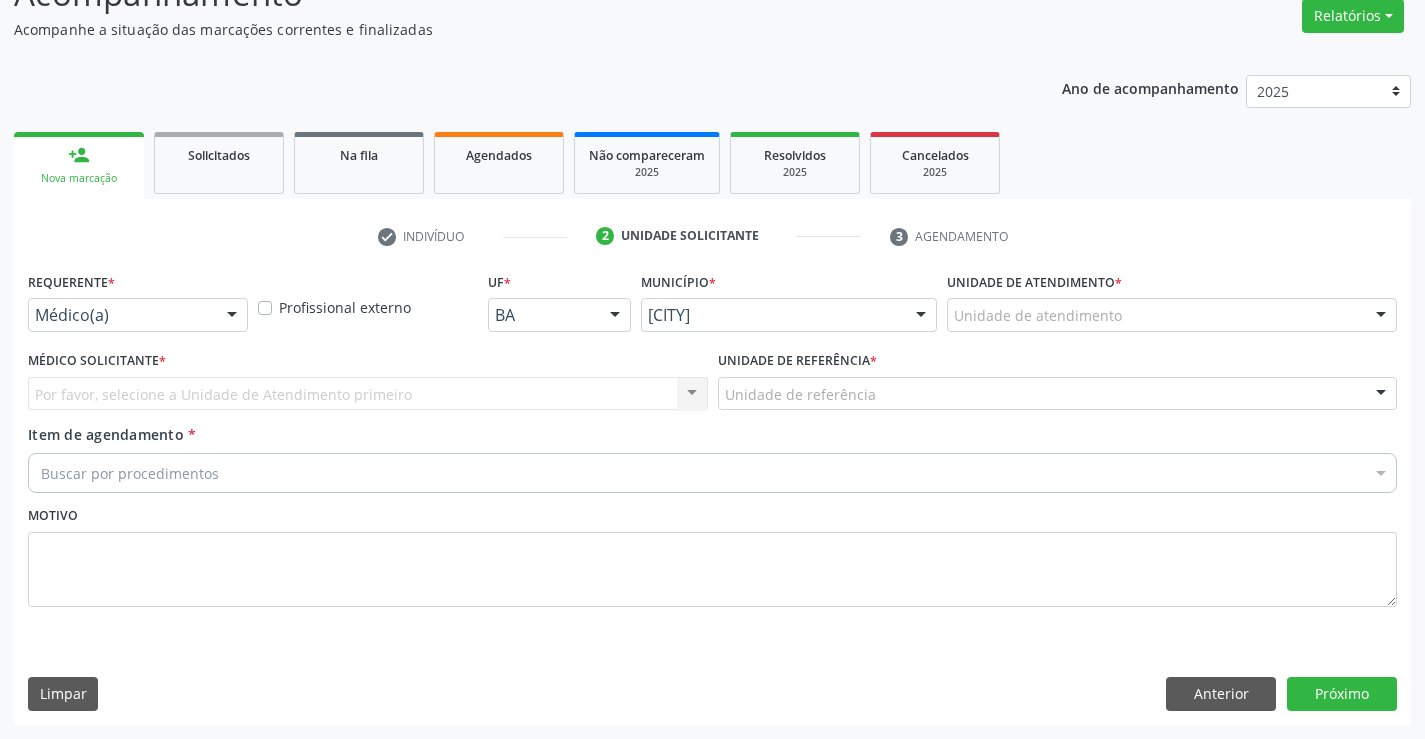 scroll, scrollTop: 167, scrollLeft: 0, axis: vertical 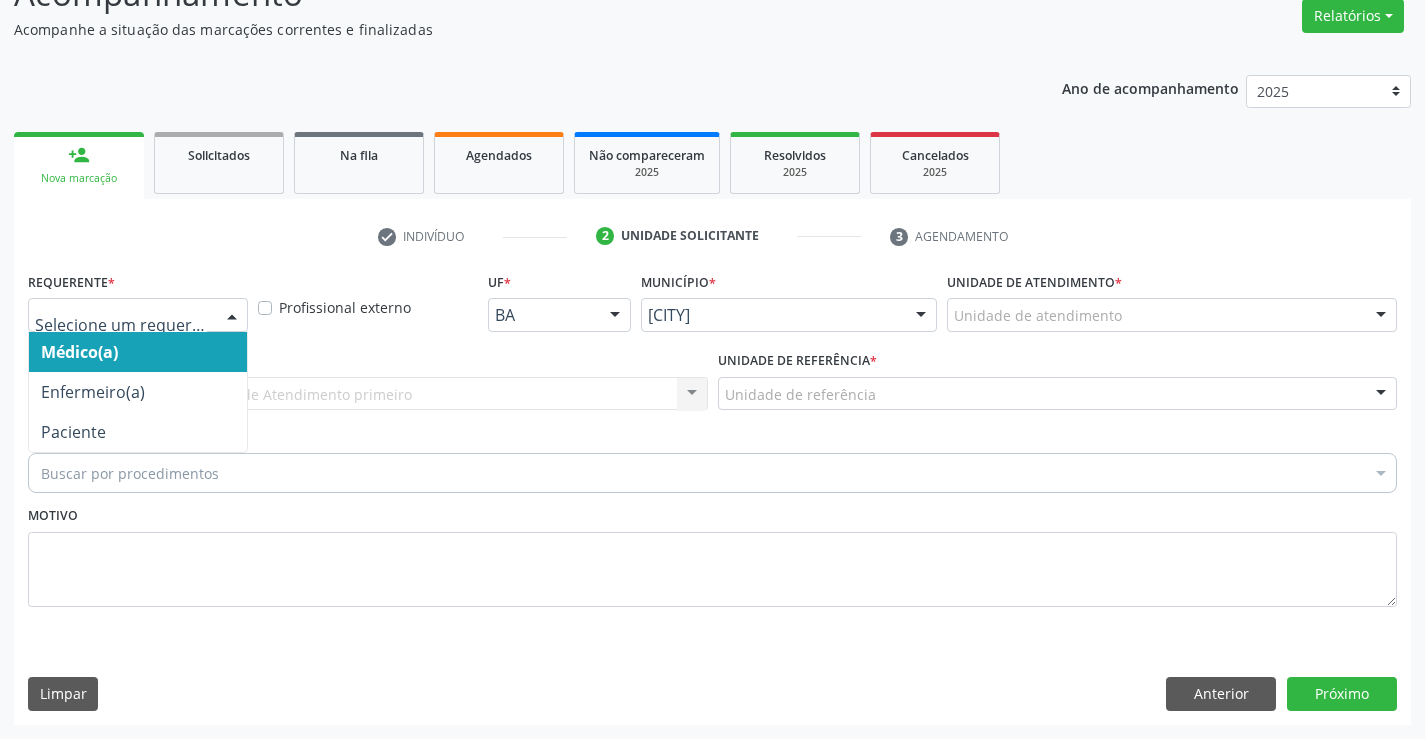 click at bounding box center (232, 316) 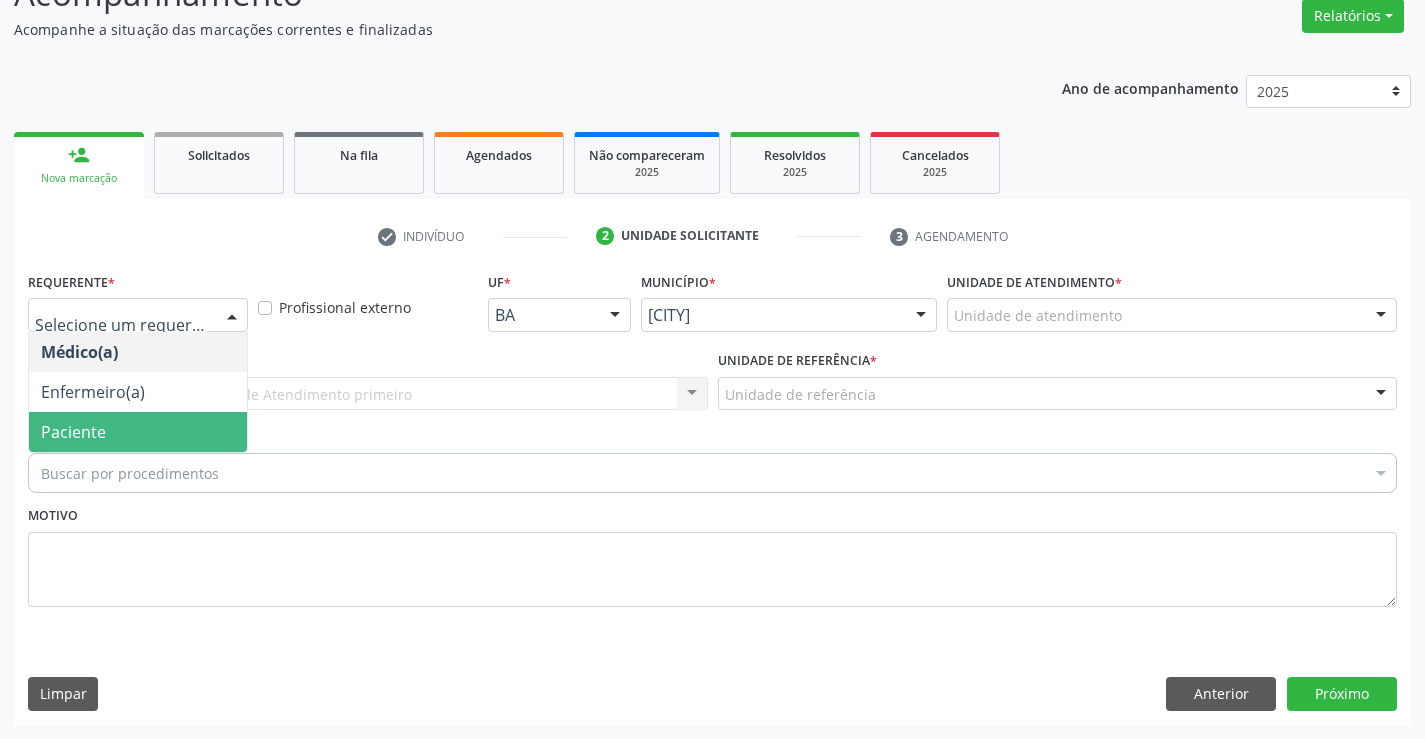 click on "Paciente" at bounding box center (138, 432) 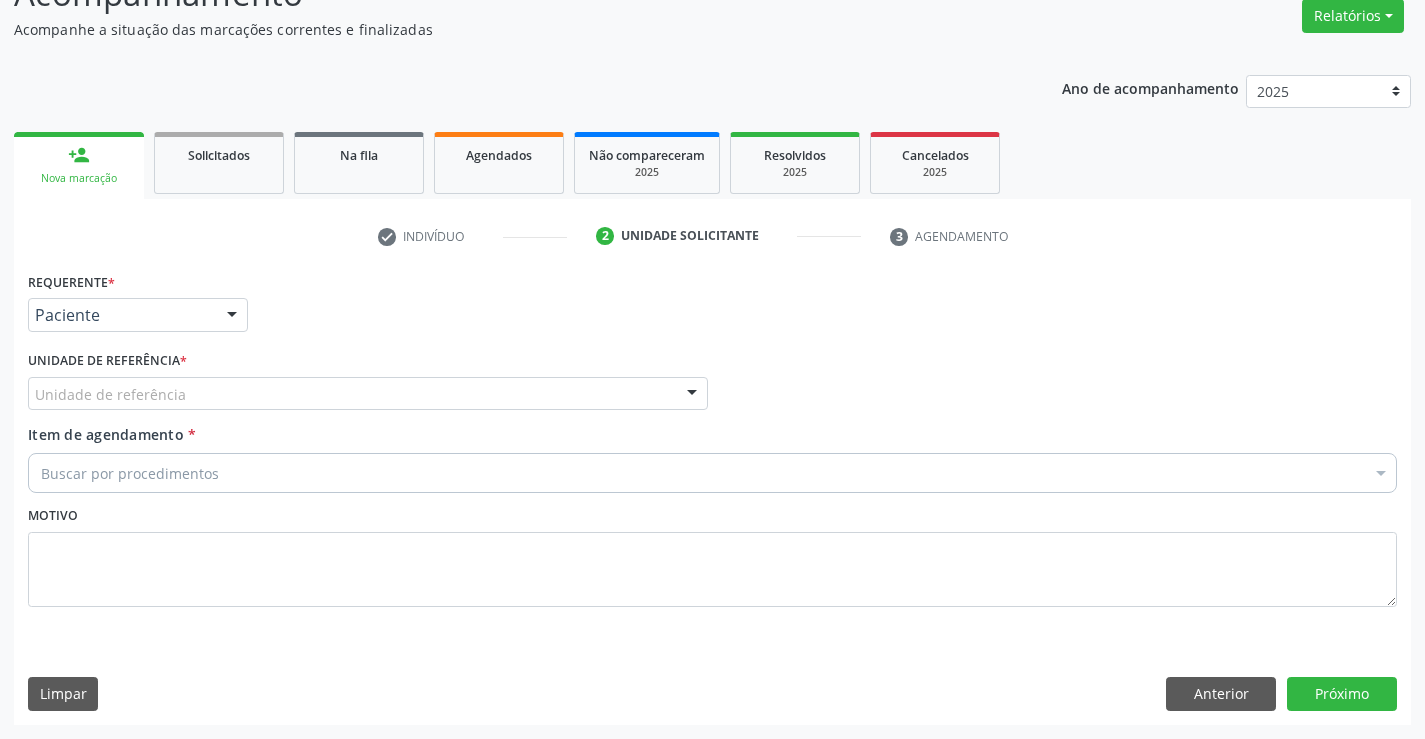 click on "Unidade de referência
*
Unidade de referência
Unidade Basica de Saude da Familia Dr Paulo Sudre   Centro de Enfrentamento Para Covid 19 de [CITY]   Central de Marcacao de Consultas e Exames de [CITY]   Vigilancia em Saude de [CITY]   PSF Lage dos Negros III   P S da Familia do Povoado de Caraibas   Unidade Basica de Saude da Familia Maninho Ferreira   P S de Curral da Ponta Psf Oseas Manoel da Silva   Farmacia Basica   Unidade Basica de Saude da Familia de Brejao da Caatinga   P S da Familia do Povoado de Pocos   P S da Familia do Povoado de Tiquara   P S da Familia do Povoado de Sao Tome   P S de Lages dos Negros   P S da Familia do Povoado de Tuiutiba   P S de Curral Velho   Centro de Saude Mutirao   Caps Centro de Atencao Psicossocial   Unidade Odontologica Movel   Unidade Basica de Saude da Familia Limoeiro   Unidade Basica de Saude da Familia Izabel Godinho de Freitas   Unidade Basica de Saude da Familia de Olho Dagua das Pombas" at bounding box center (368, 385) 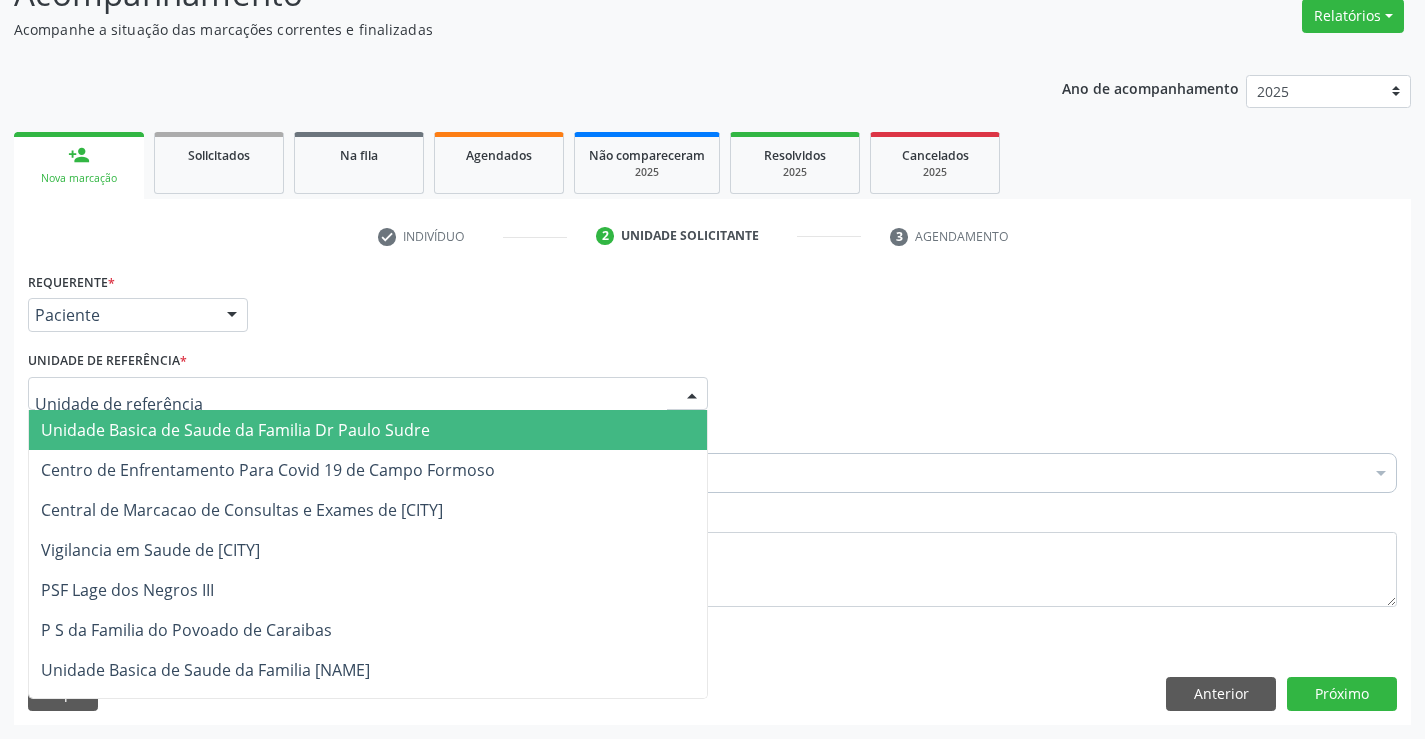 click at bounding box center (368, 394) 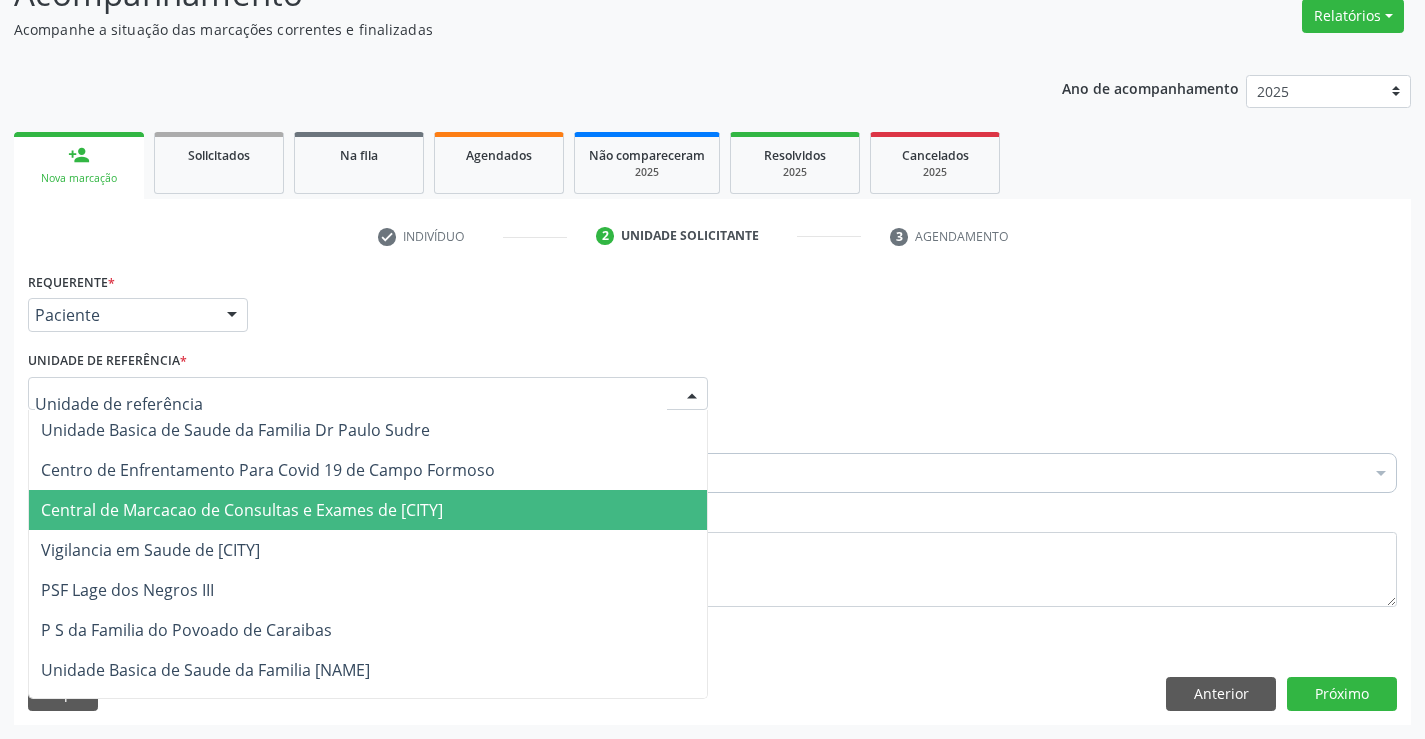 click on "Central de Marcacao de Consultas e Exames de [CITY]" at bounding box center [368, 510] 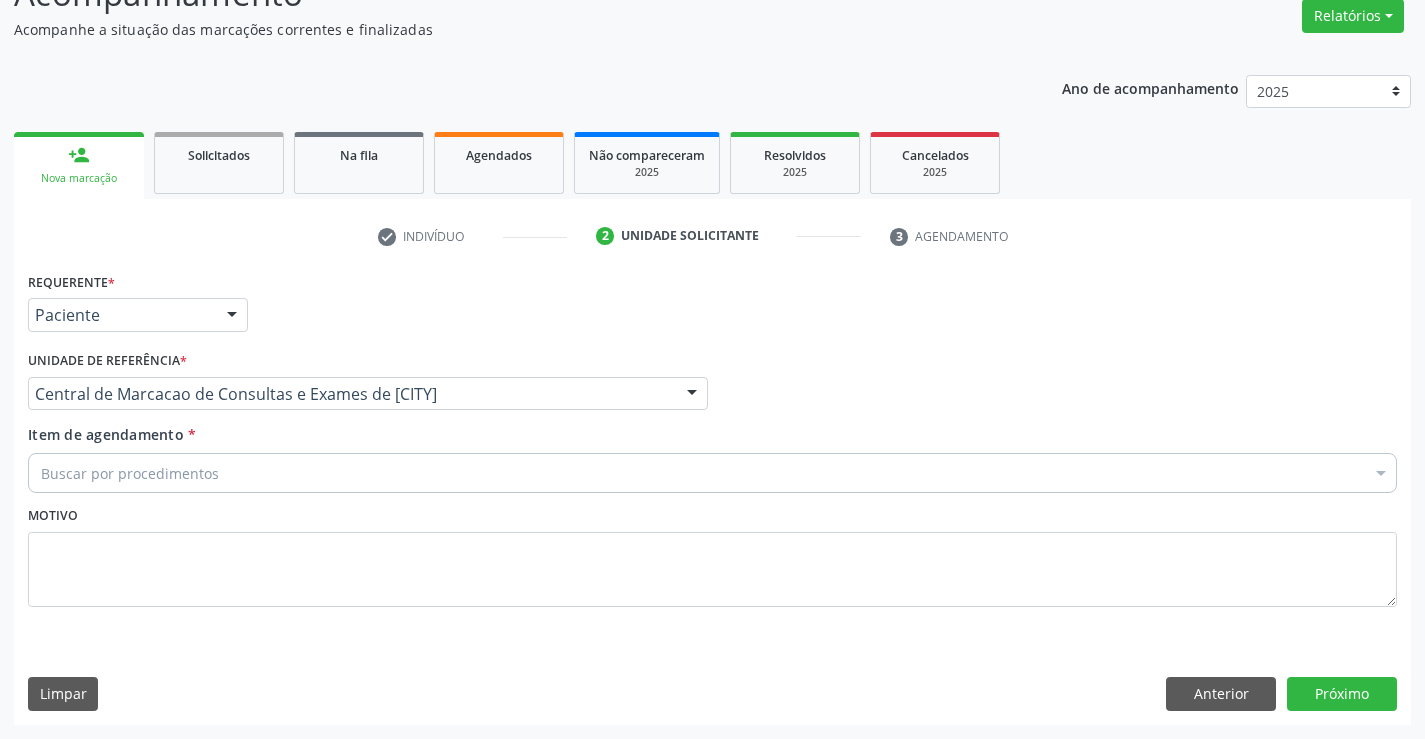 click on "Buscar por procedimentos" at bounding box center (712, 473) 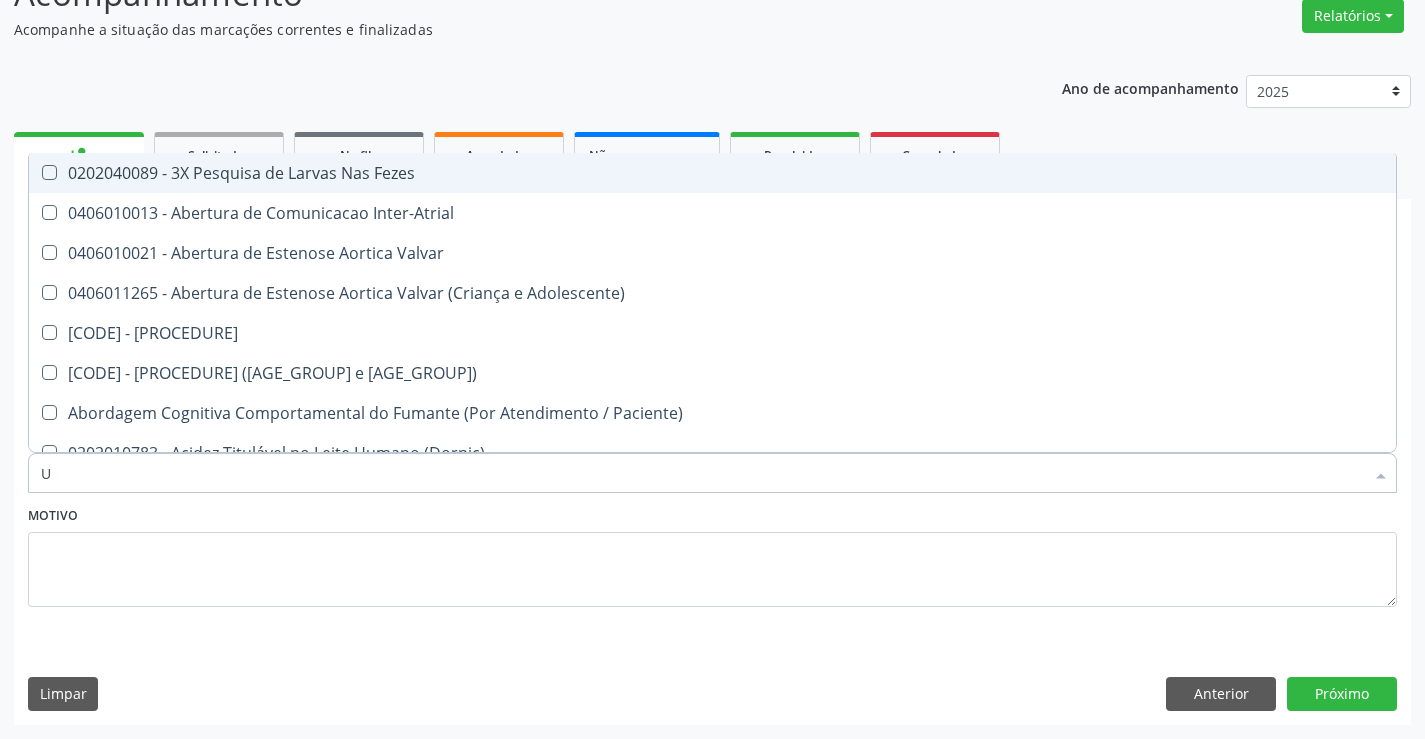 type on "US" 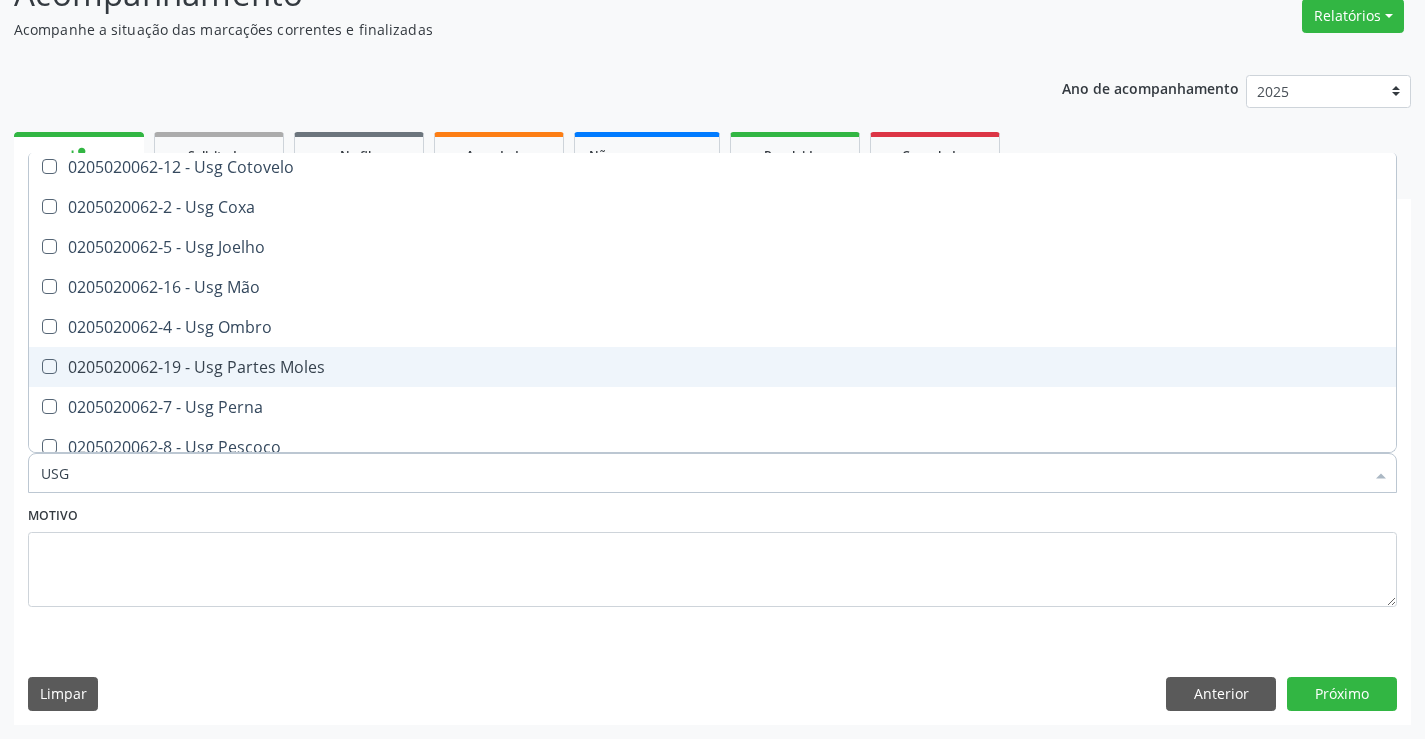 scroll, scrollTop: 161, scrollLeft: 0, axis: vertical 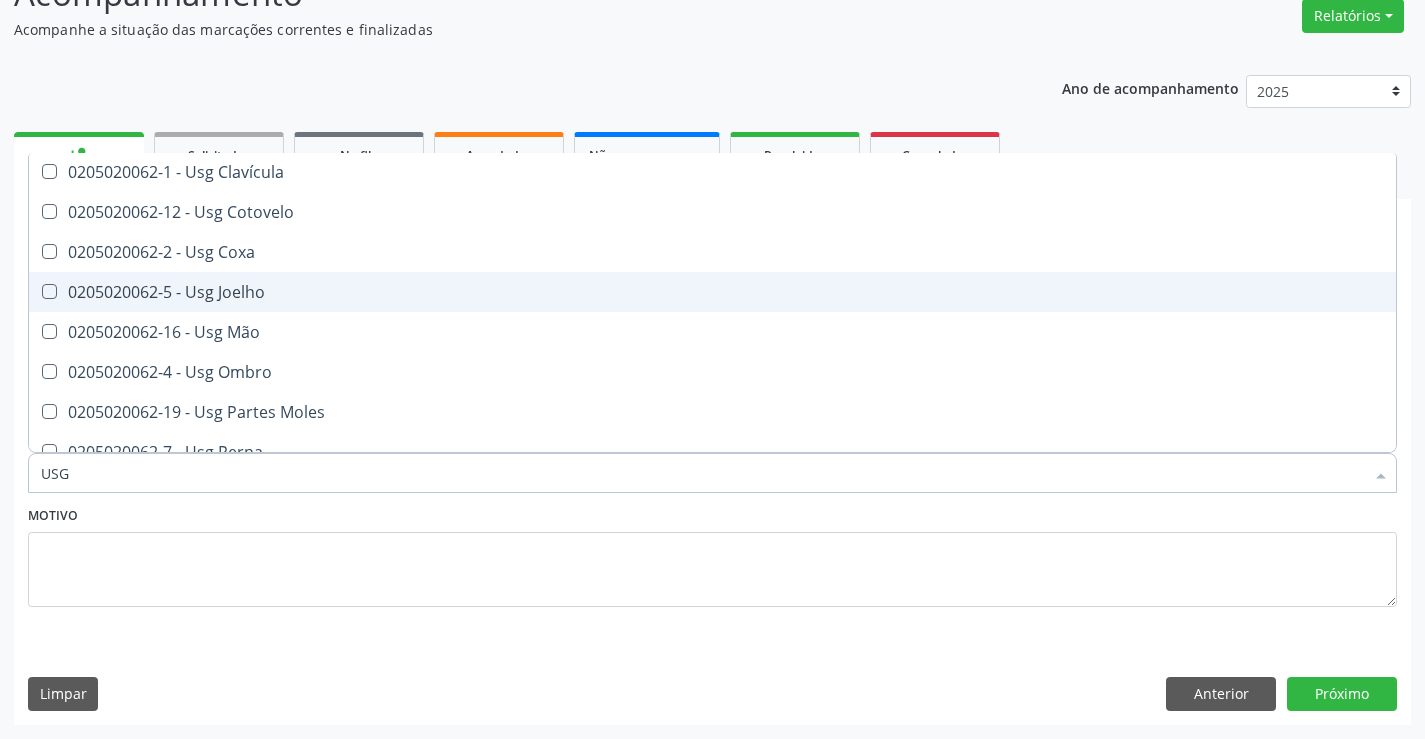 click on "0205020062-5 - Usg Joelho" at bounding box center [712, 292] 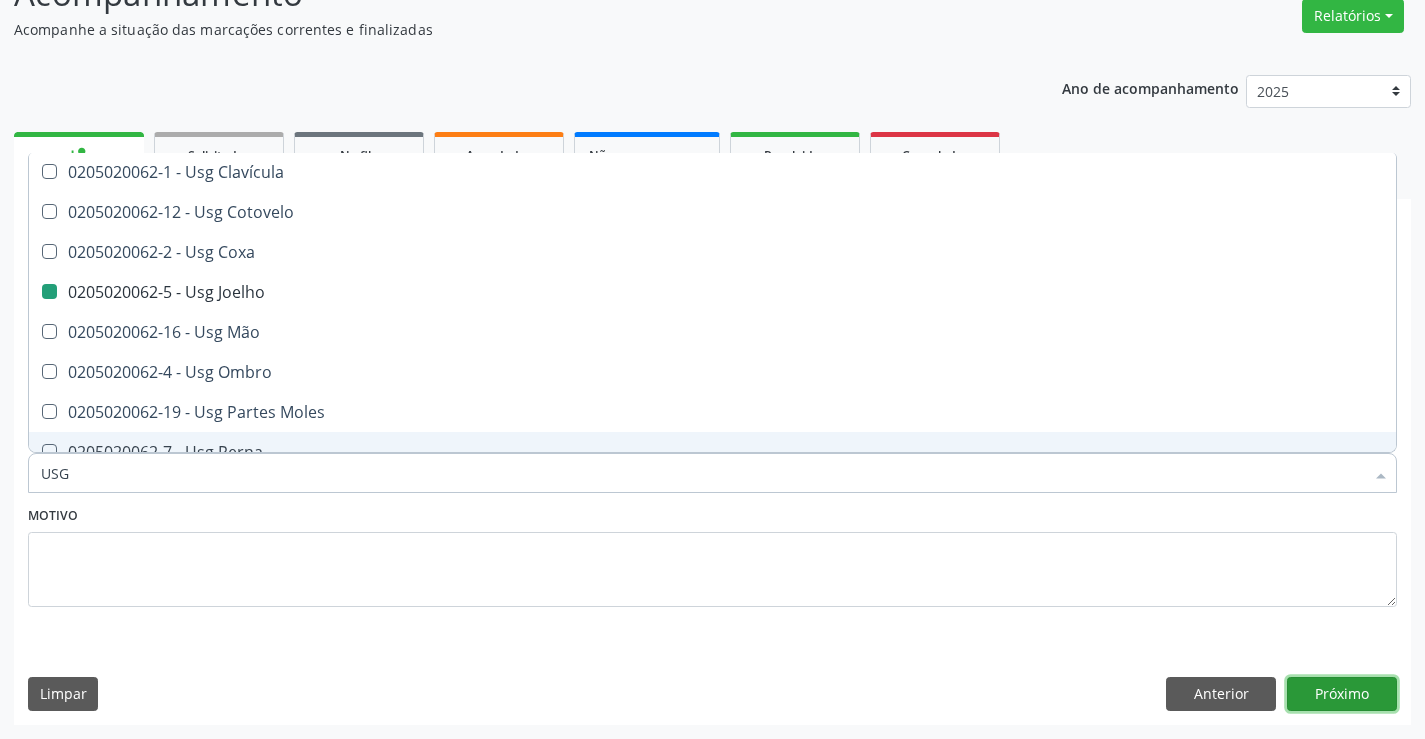 click on "Próximo" at bounding box center (1342, 694) 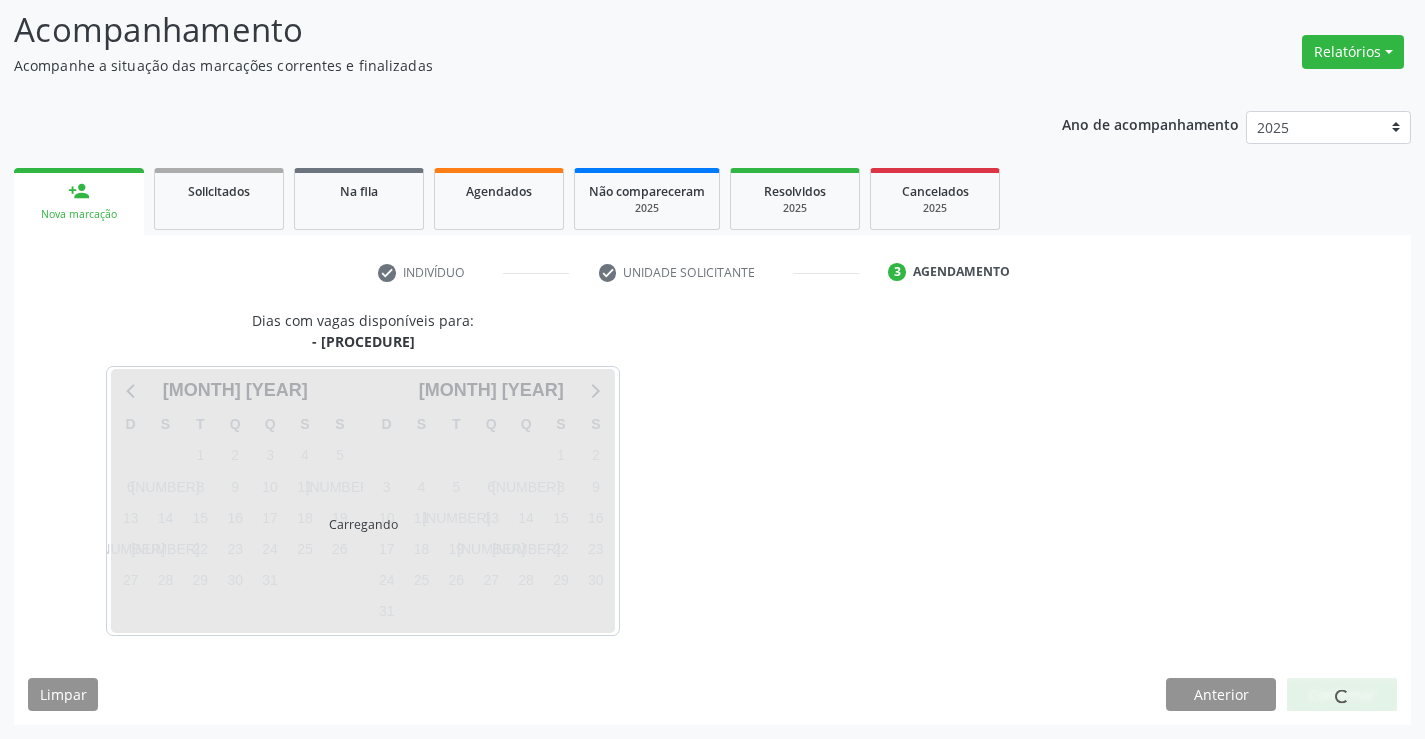 scroll, scrollTop: 131, scrollLeft: 0, axis: vertical 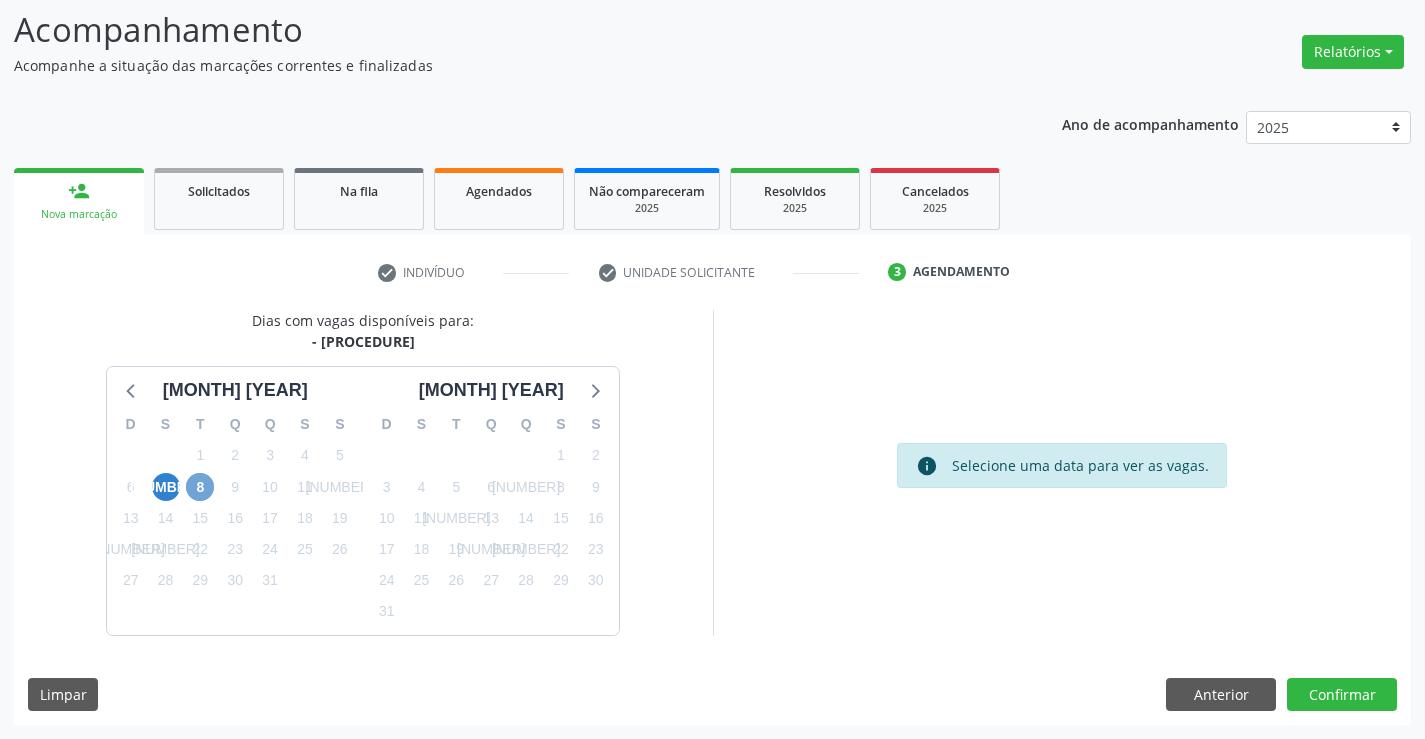 click on "8" at bounding box center (200, 487) 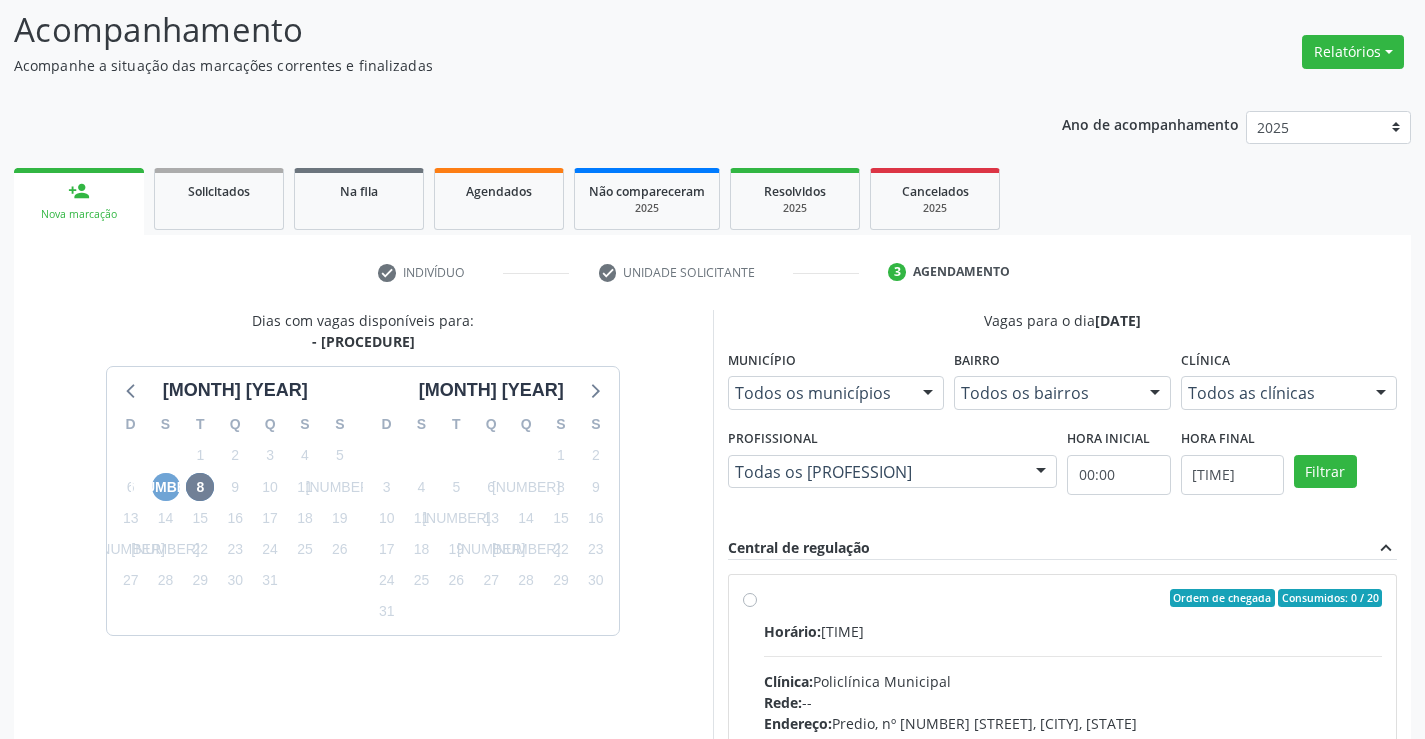 click on "[NUMBER]" at bounding box center [166, 487] 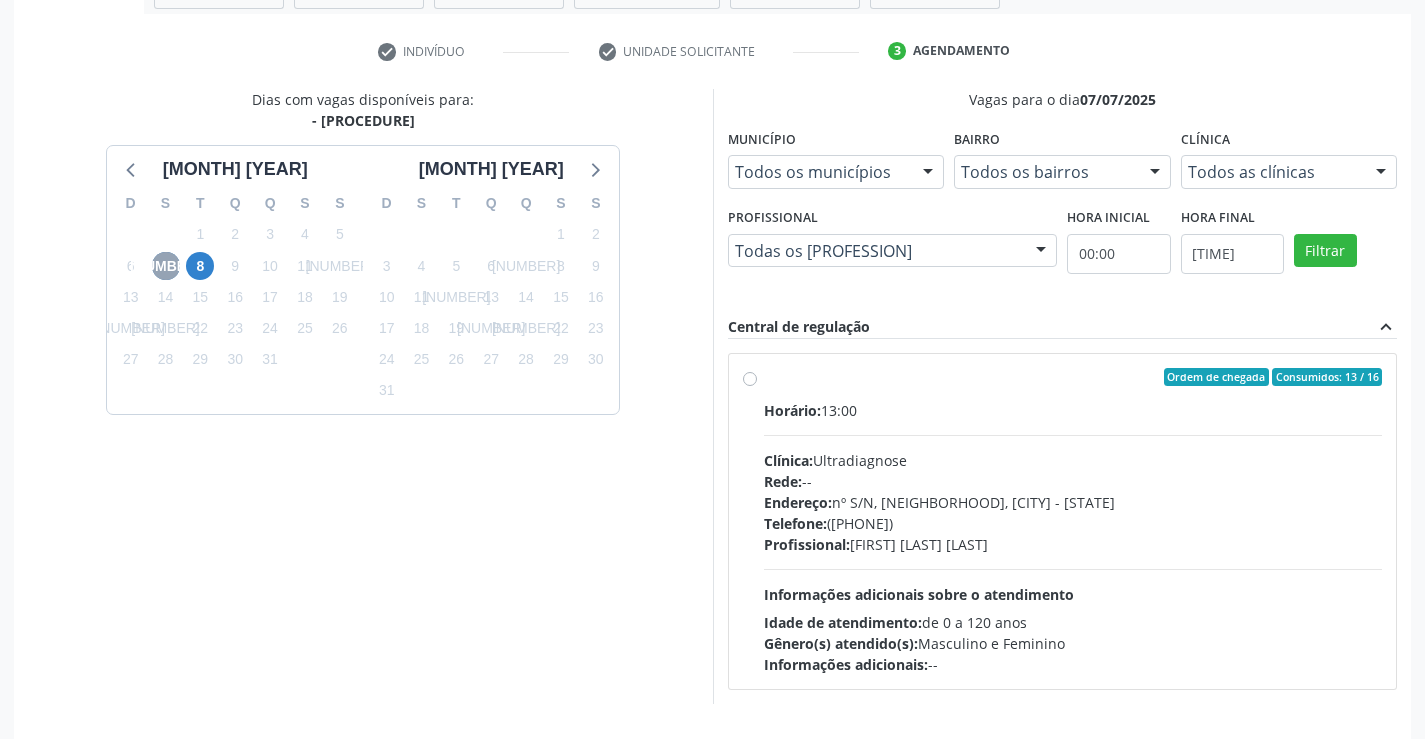 scroll, scrollTop: 420, scrollLeft: 0, axis: vertical 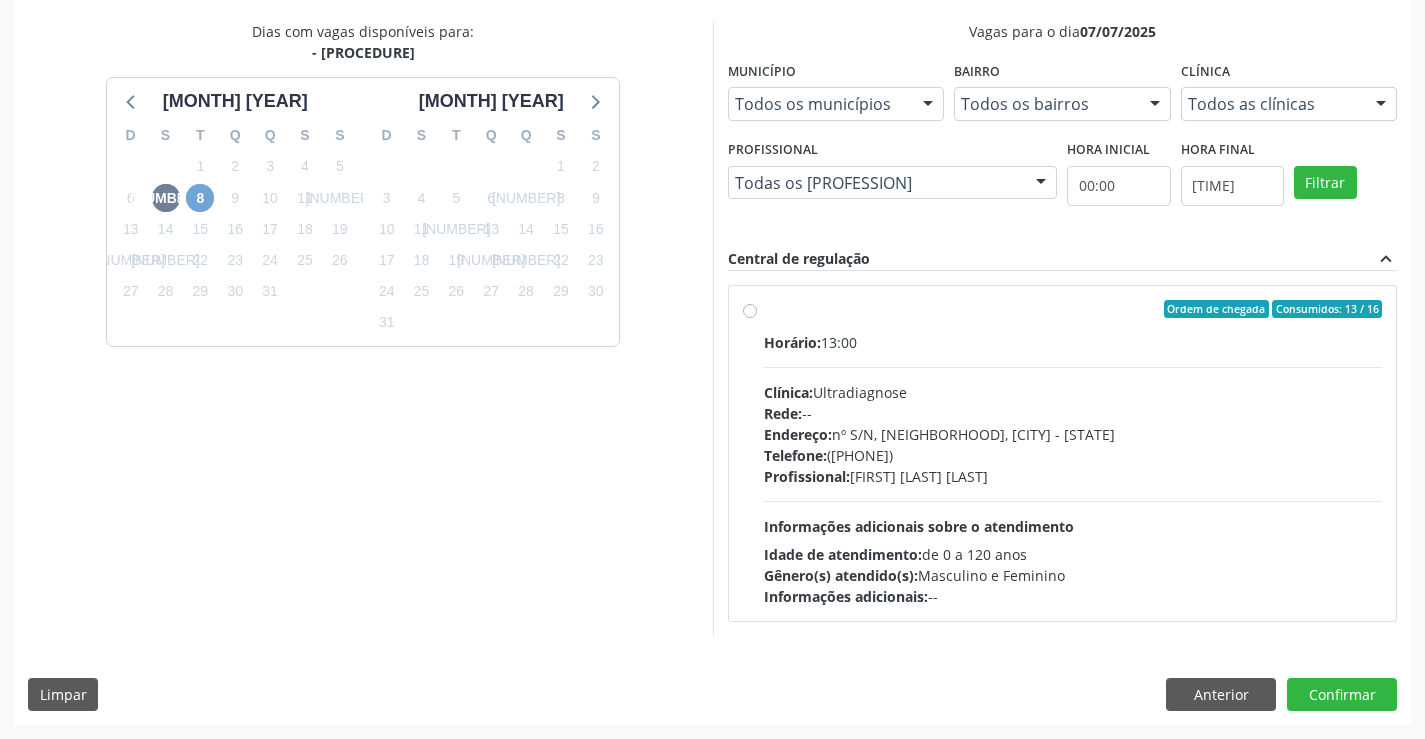 click on "8" at bounding box center (200, 198) 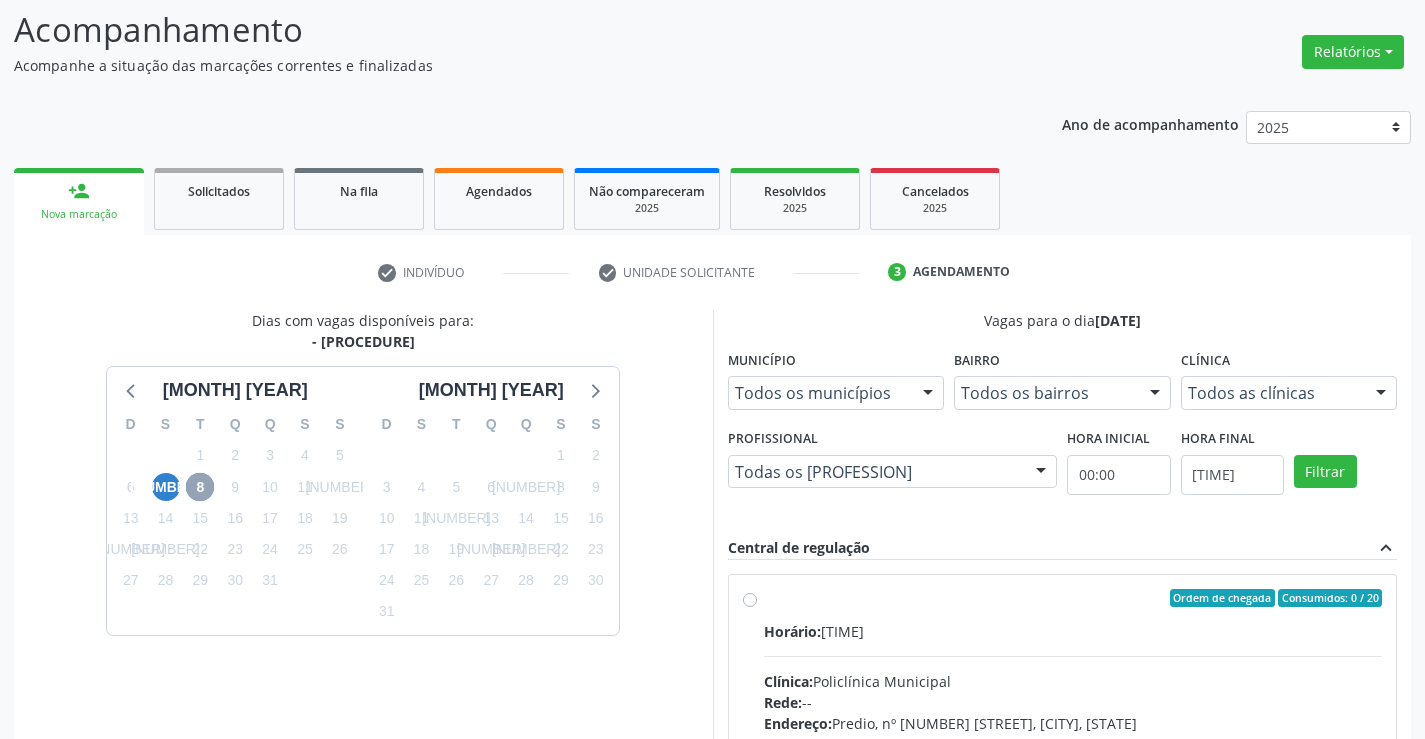 scroll, scrollTop: 420, scrollLeft: 0, axis: vertical 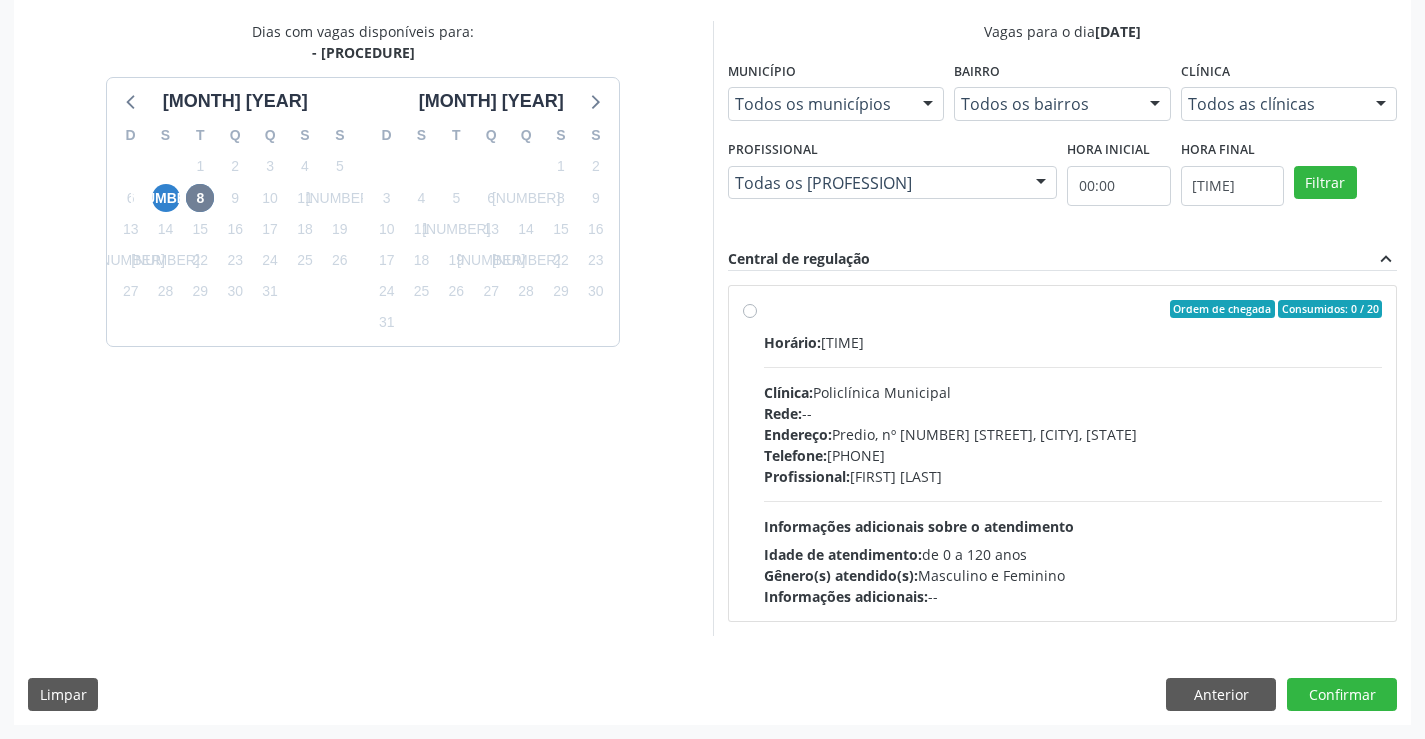 click on "Horário:   [TIME]" at bounding box center [1073, 342] 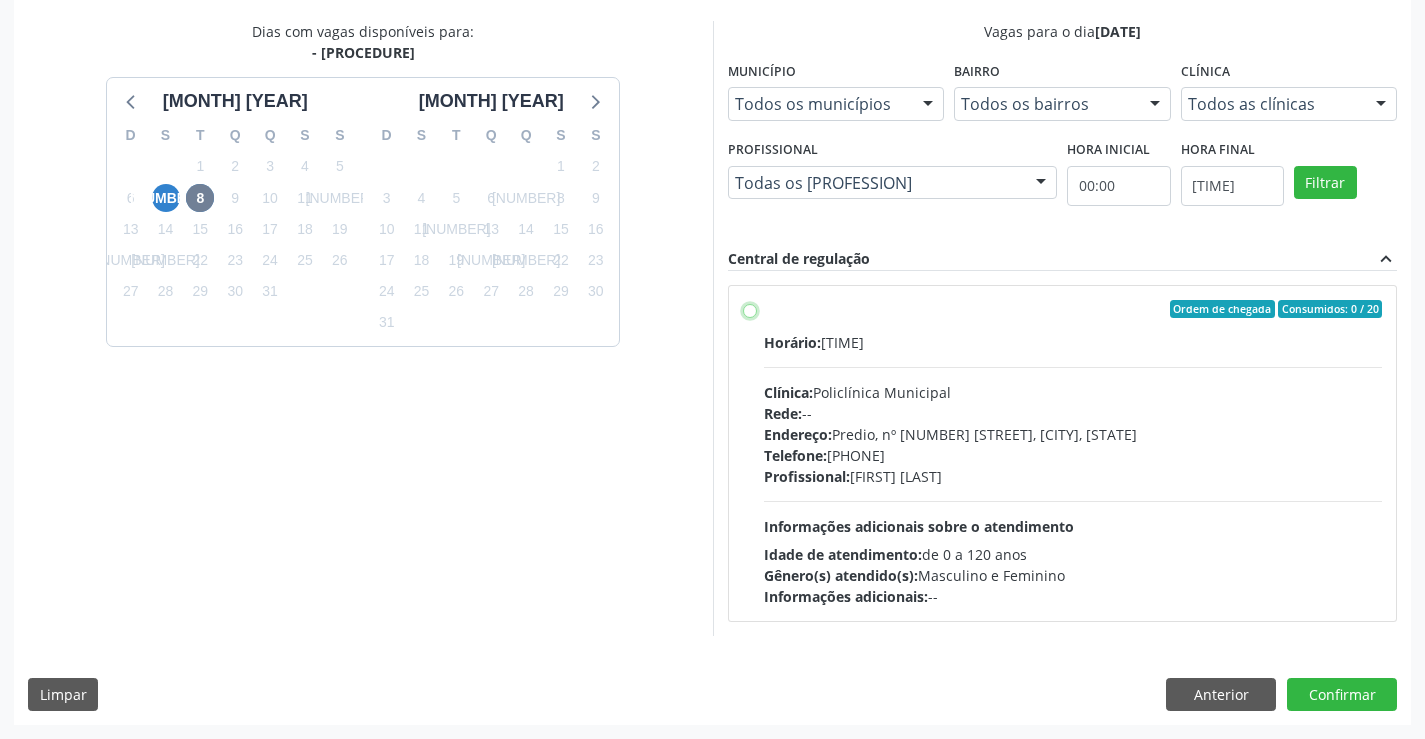 click on "Ordem de chegada
Consumidos: 0 / 120
Horário:   [TIME]
Clínica:  [CLINIC_NAME]
Rede:
--
Endereço:   [NUMBER] [STREET], [DISTRICT], [CITY] - [STATE]
Telefone:   ([AREA_CODE]) [PHONE_NUMBER]
Profissional:
[FIRST] [LAST]
Informações adicionais sobre o atendimento
Idade de atendimento:
[AGE_RANGE]
Gênero(s) atendido(s):
[GENDER] e [GENDER]
Informações adicionais:
--" at bounding box center [750, 309] 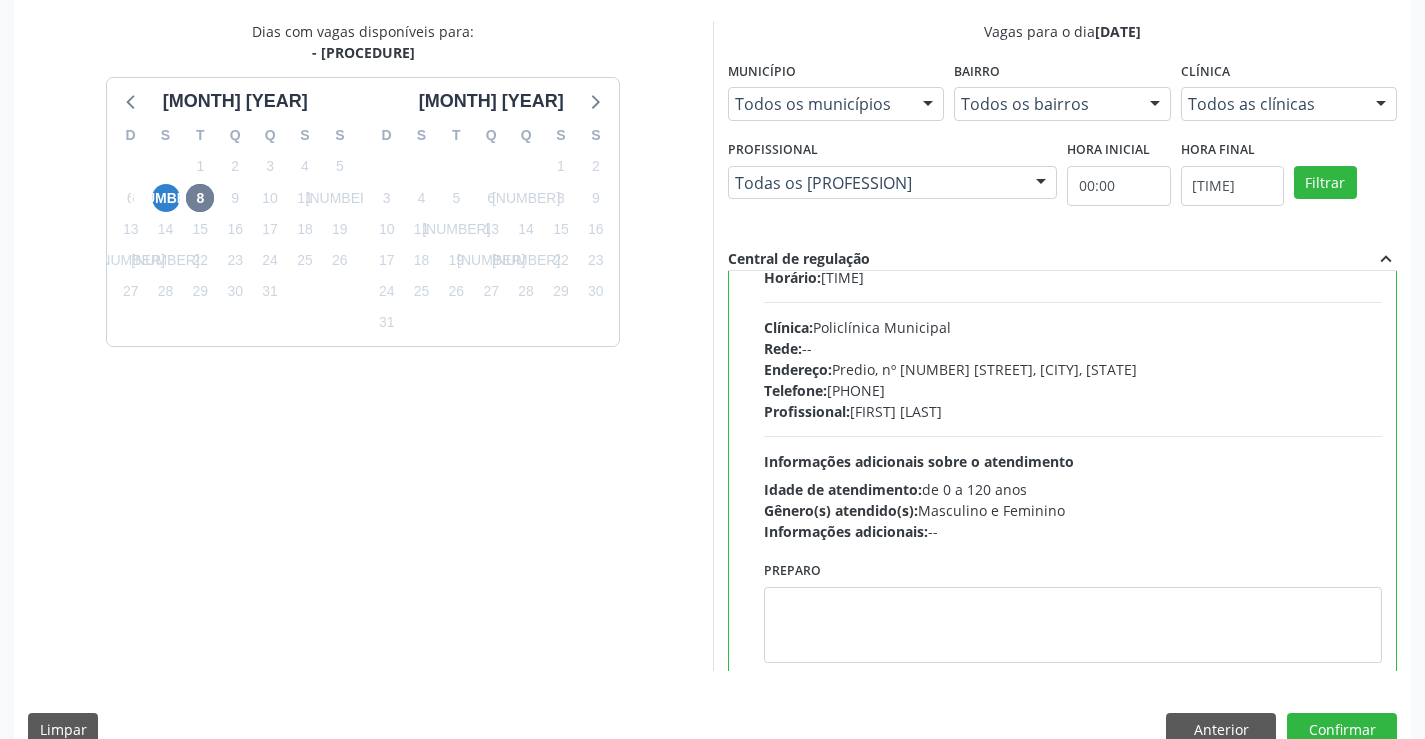 scroll, scrollTop: 99, scrollLeft: 0, axis: vertical 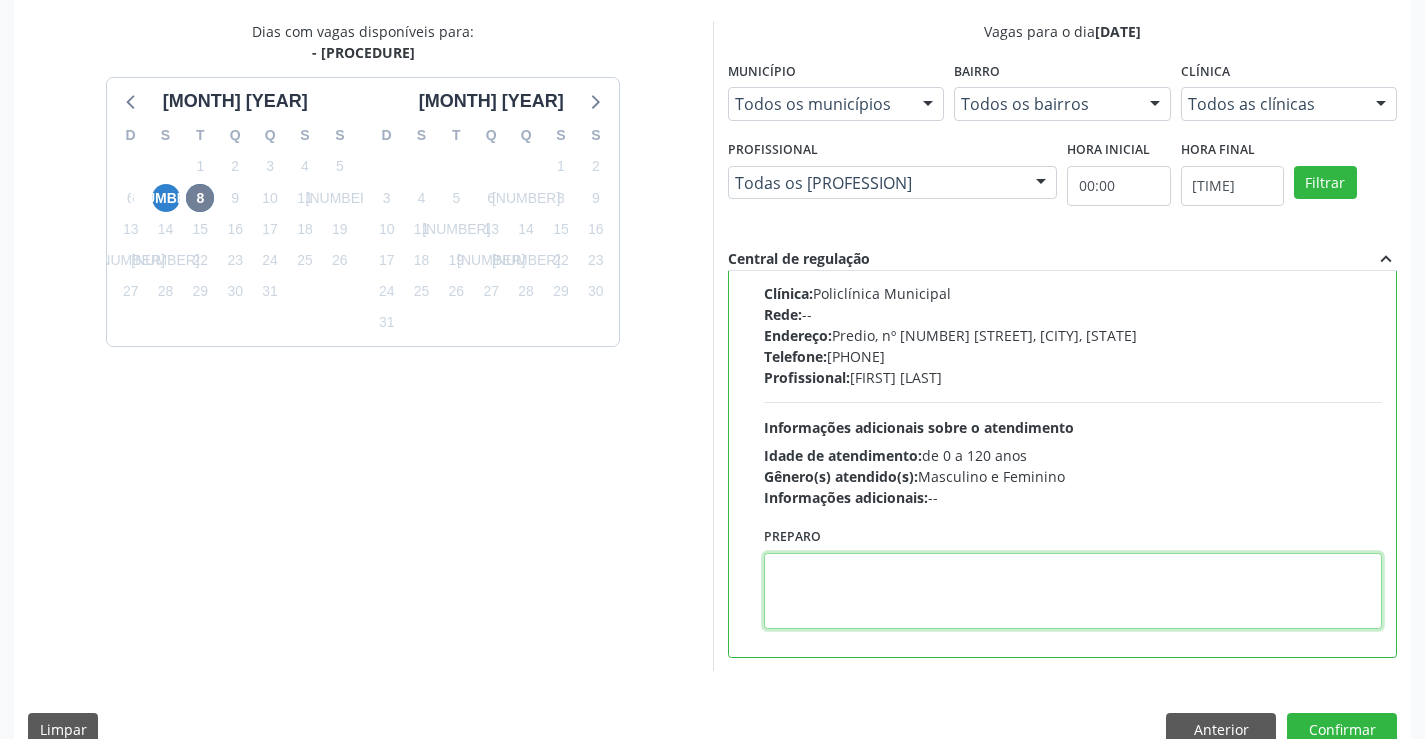 click at bounding box center [1073, 591] 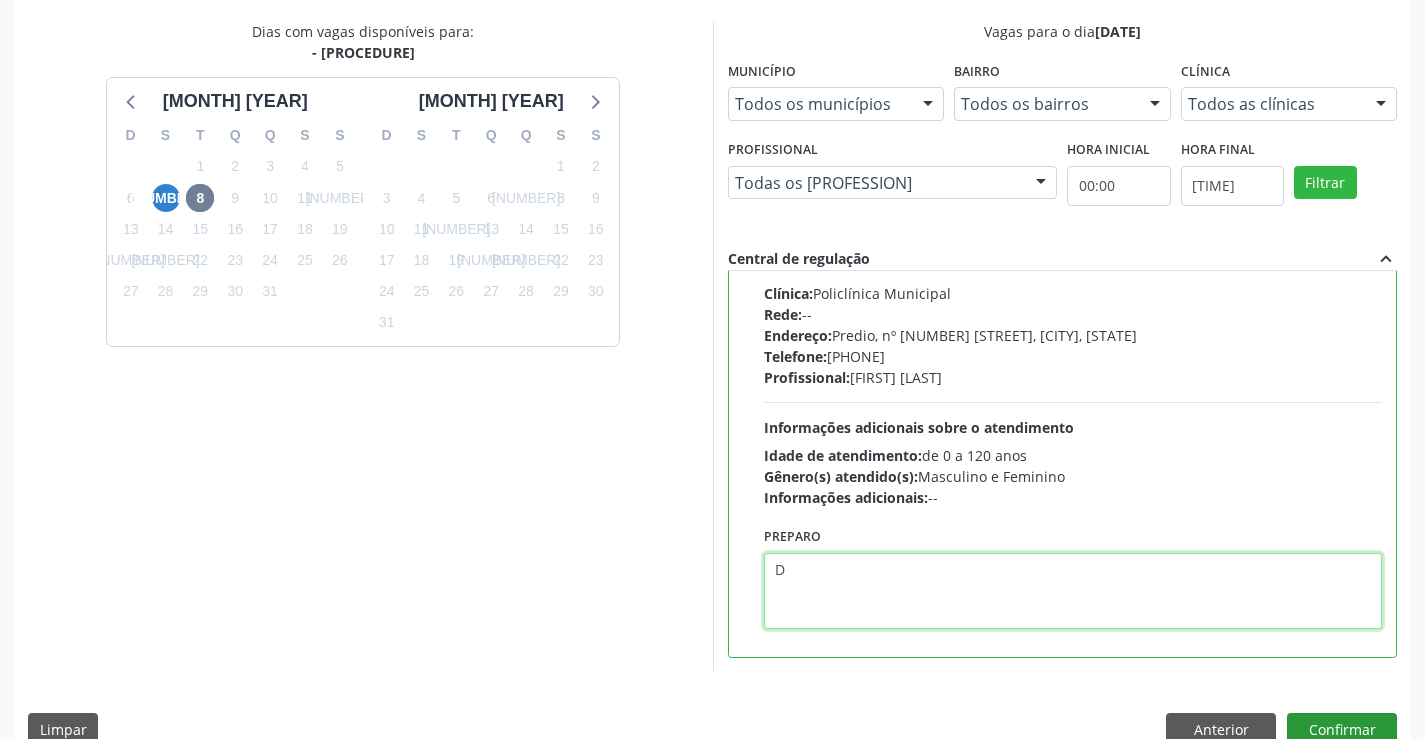 type on "D" 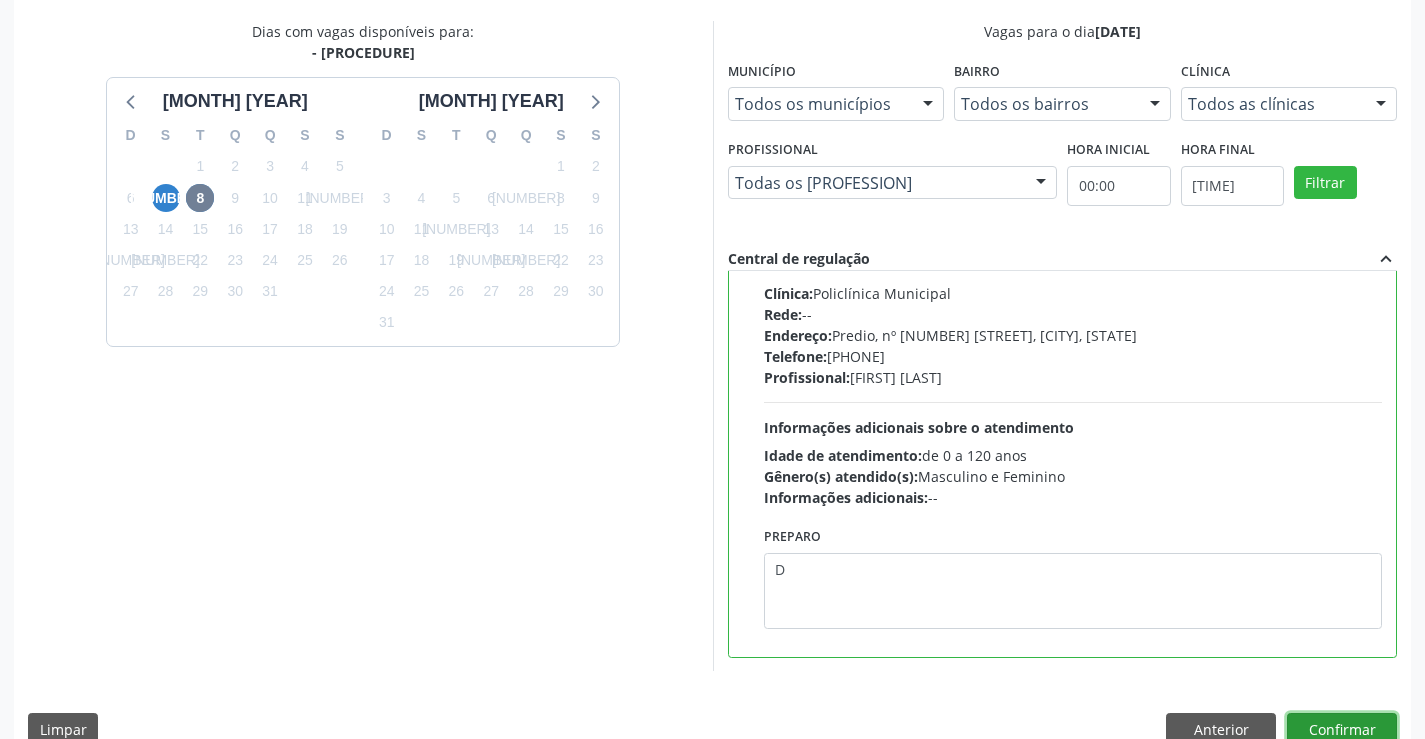 click on "Confirmar" at bounding box center [1342, 730] 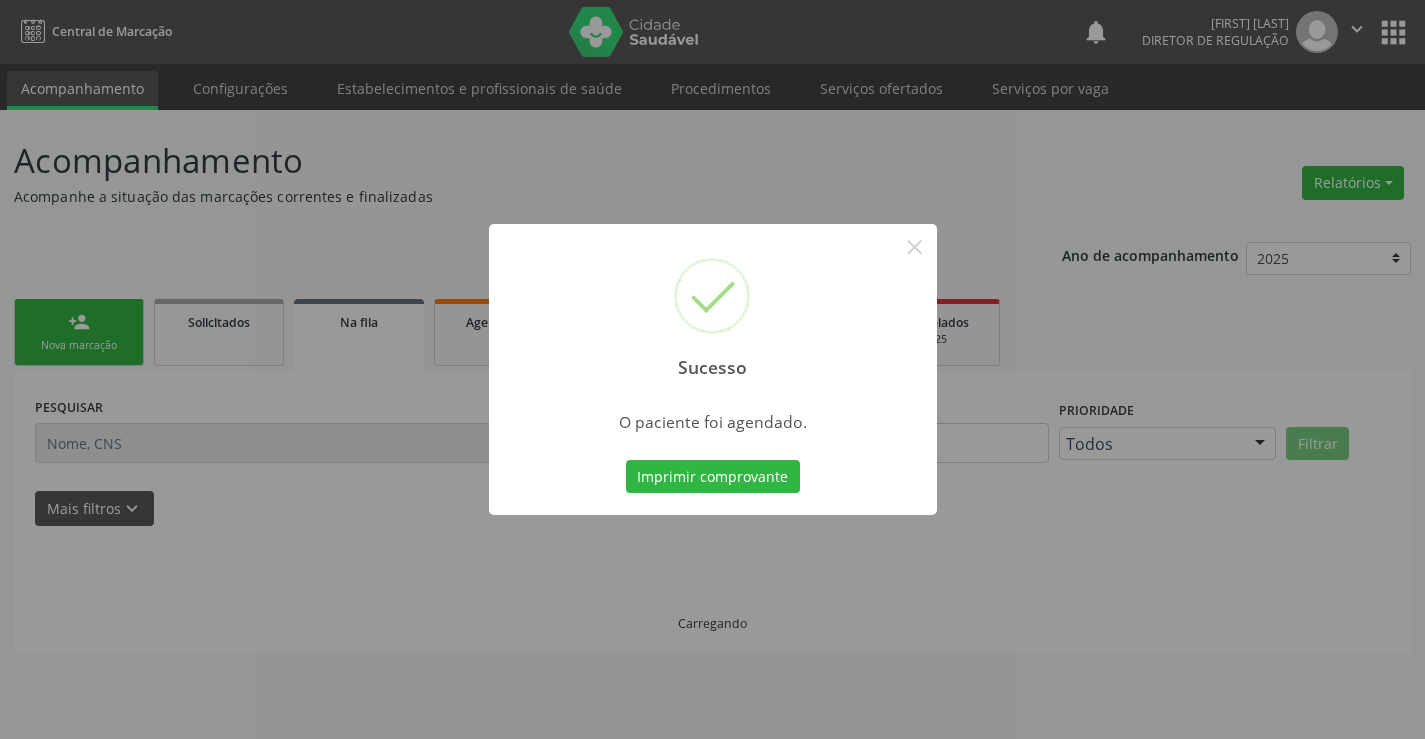 scroll, scrollTop: 0, scrollLeft: 0, axis: both 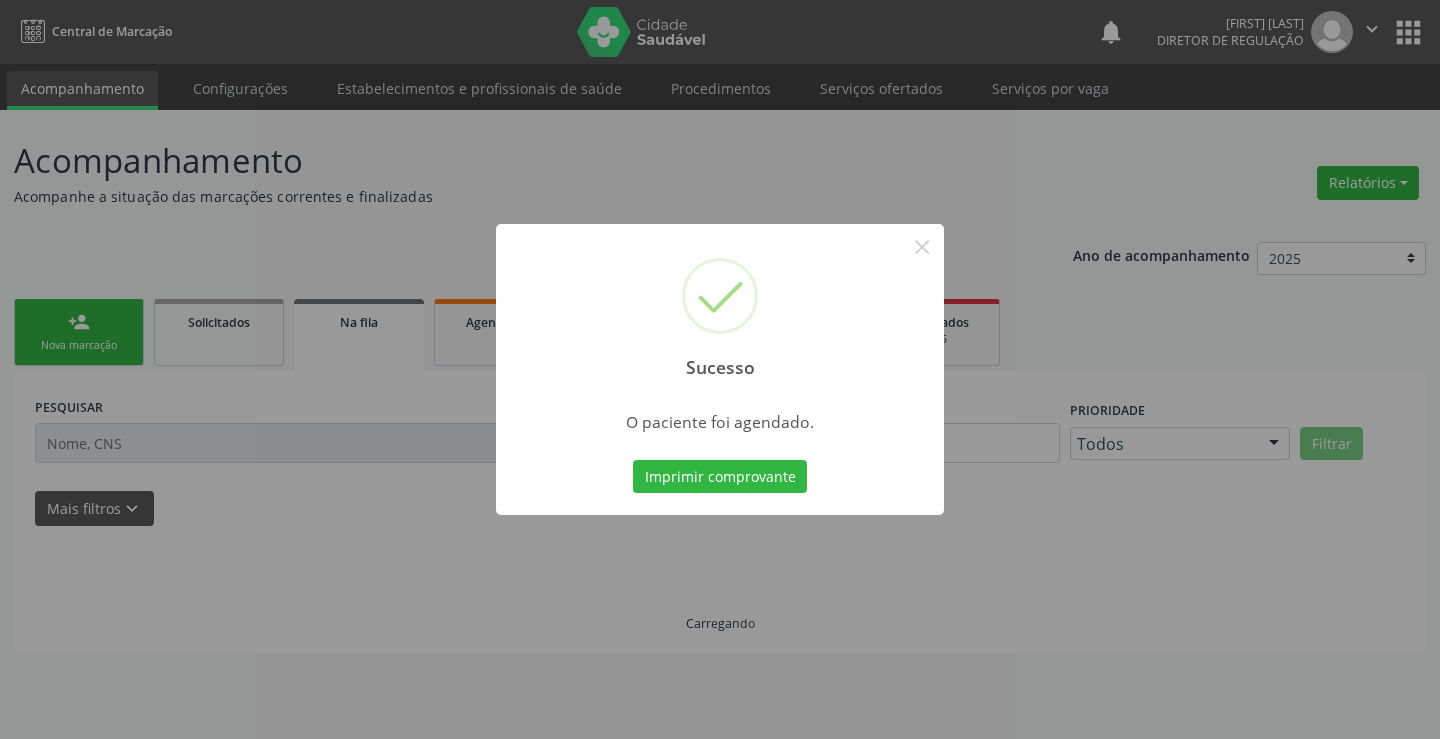 type 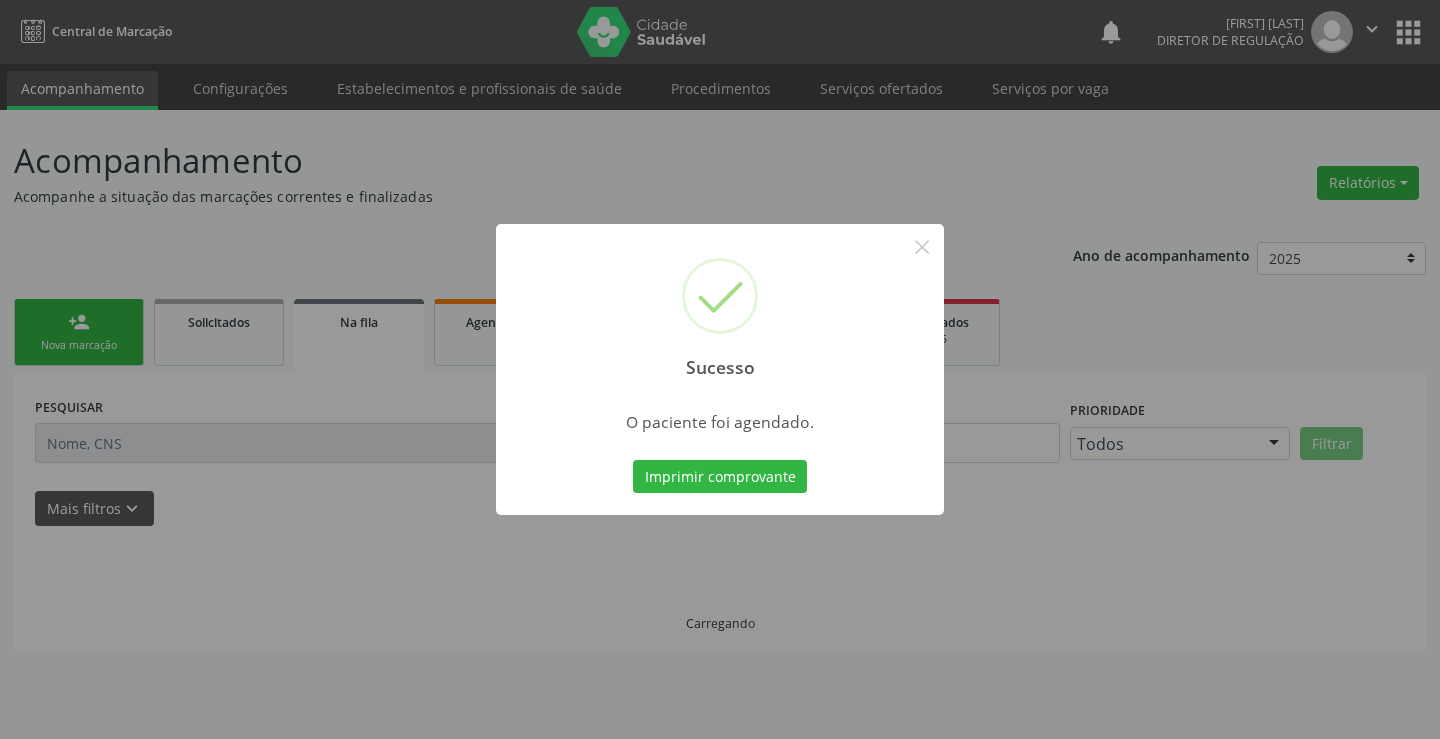click on "Imprimir comprovante" at bounding box center [720, 477] 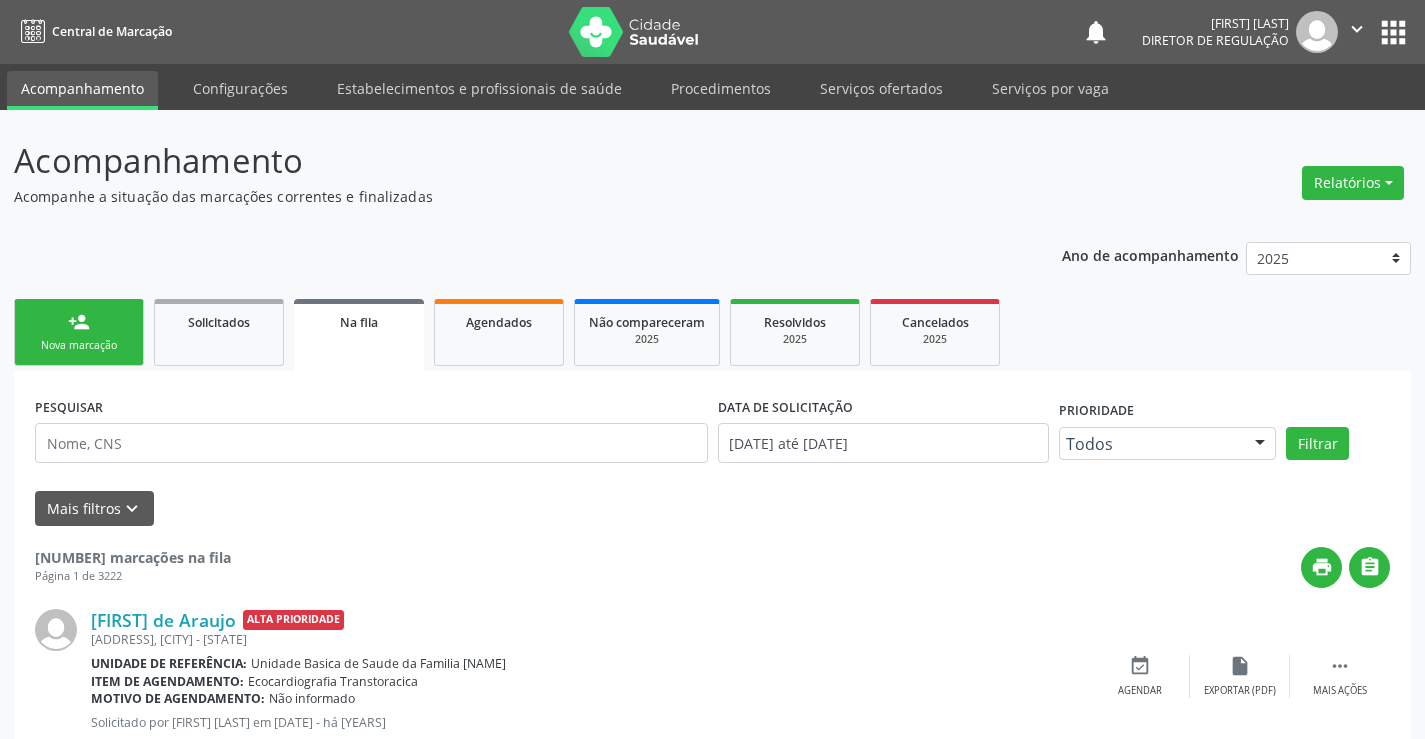 click on "person_add
Nova marcação" at bounding box center [79, 332] 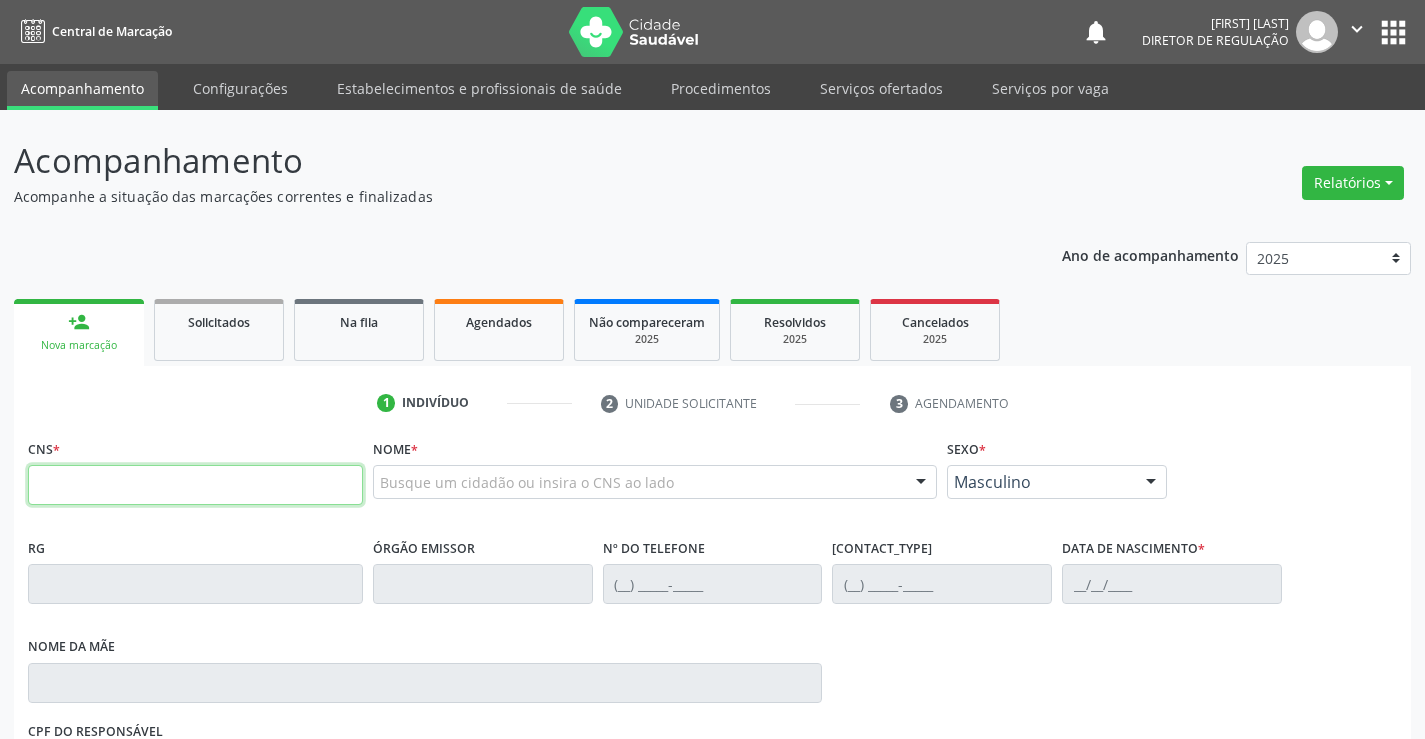 click at bounding box center (195, 485) 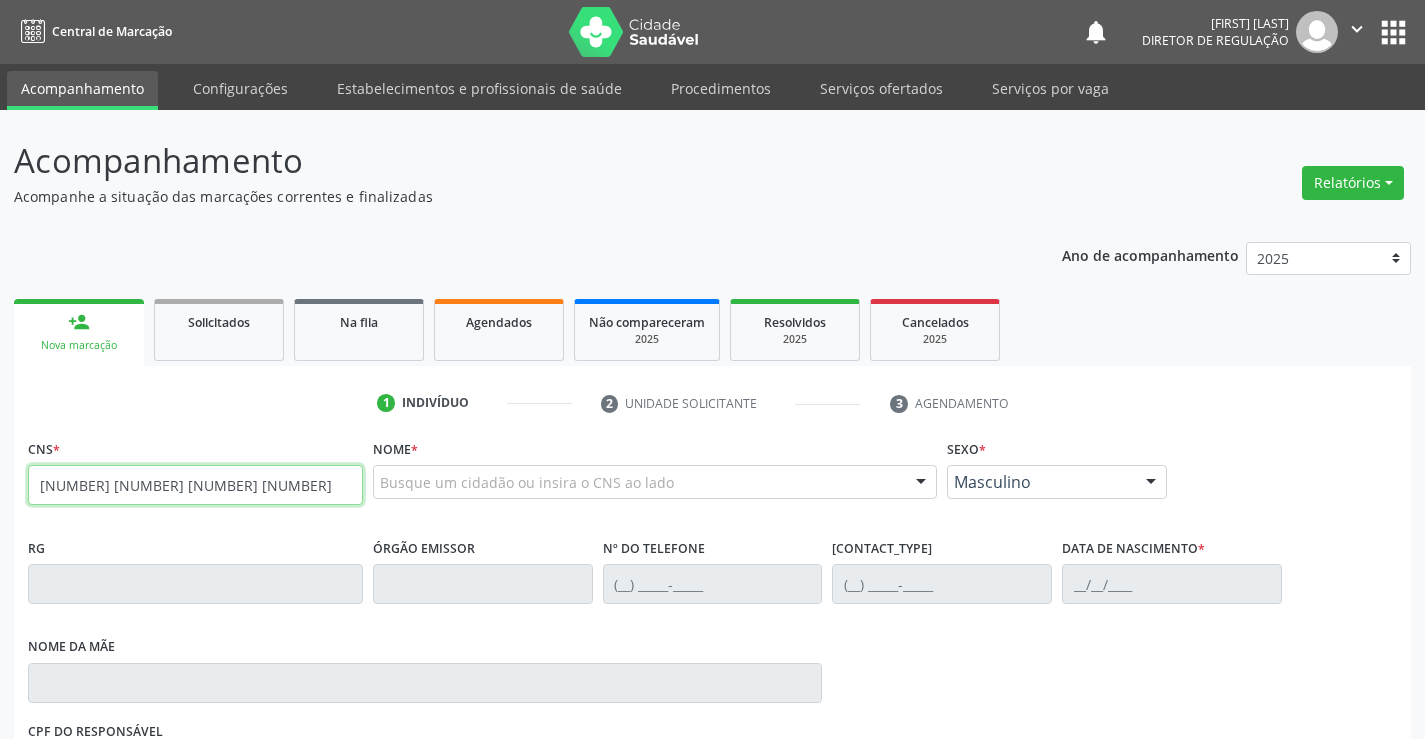type on "[NUMBER] [NUMBER] [NUMBER] [NUMBER]" 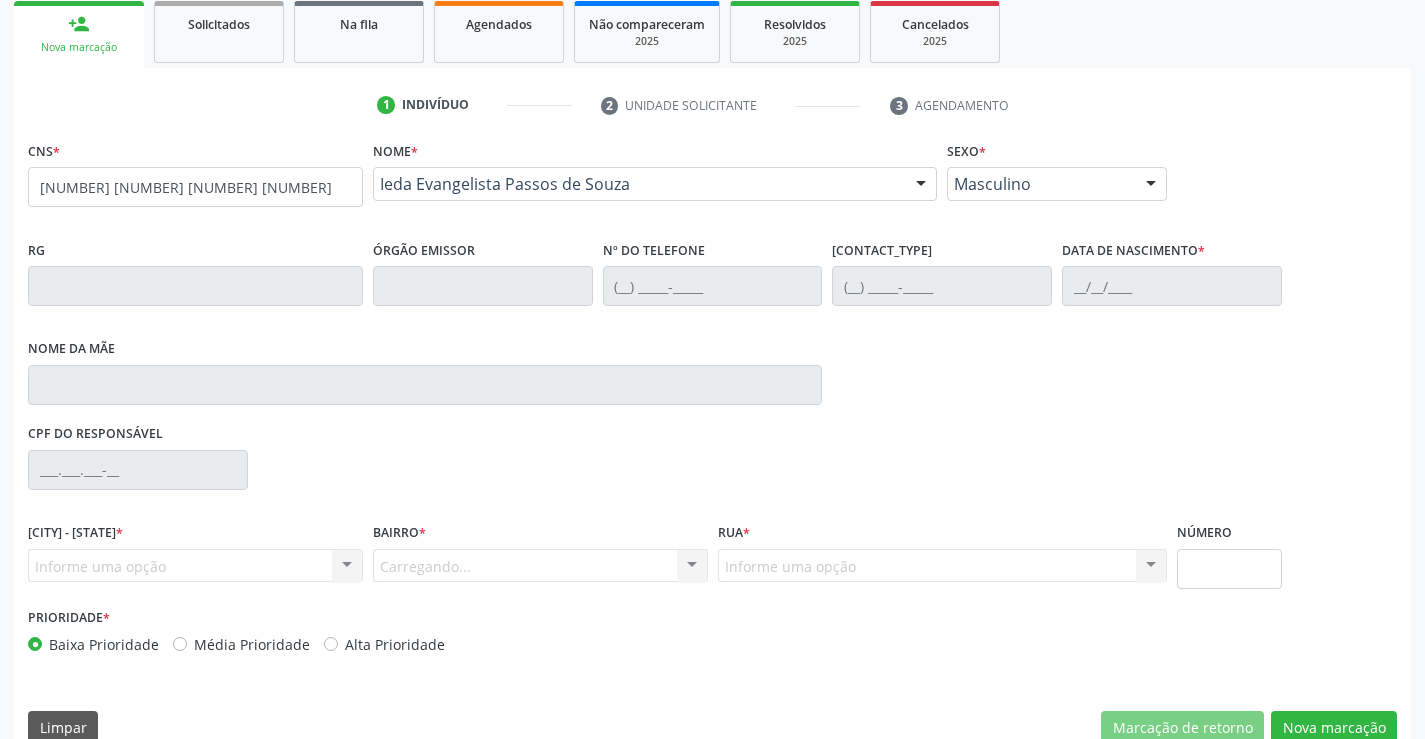 scroll, scrollTop: 331, scrollLeft: 0, axis: vertical 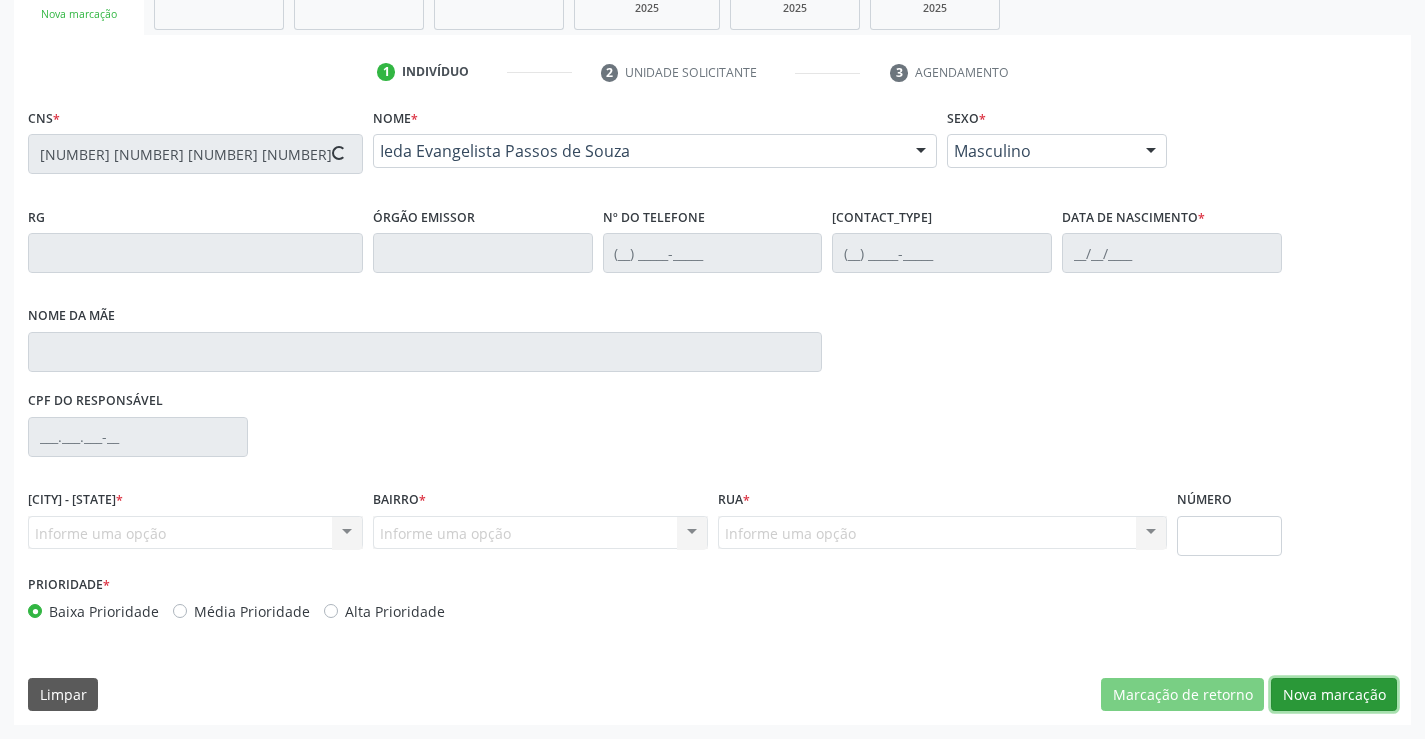 click on "Nova marcação" at bounding box center [1182, 695] 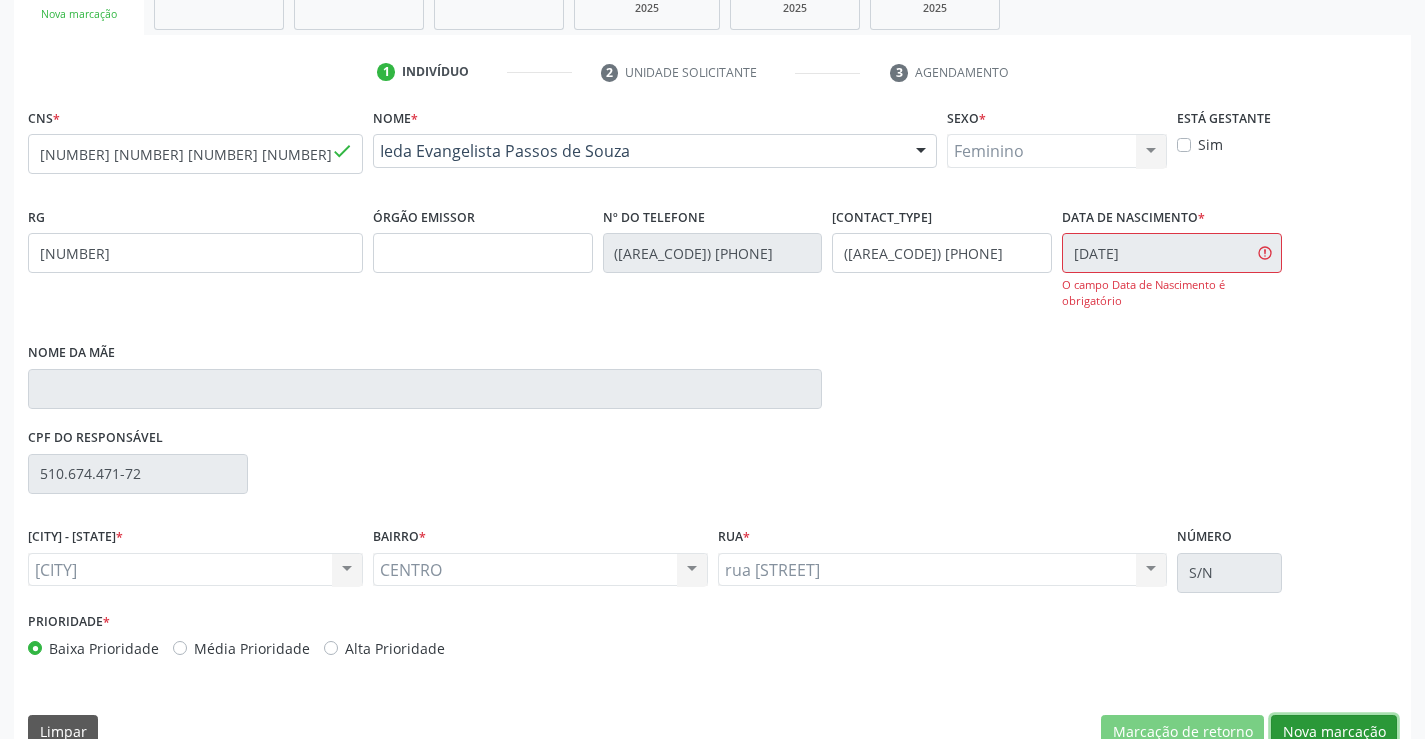drag, startPoint x: 1331, startPoint y: 726, endPoint x: 1166, endPoint y: 666, distance: 175.5705 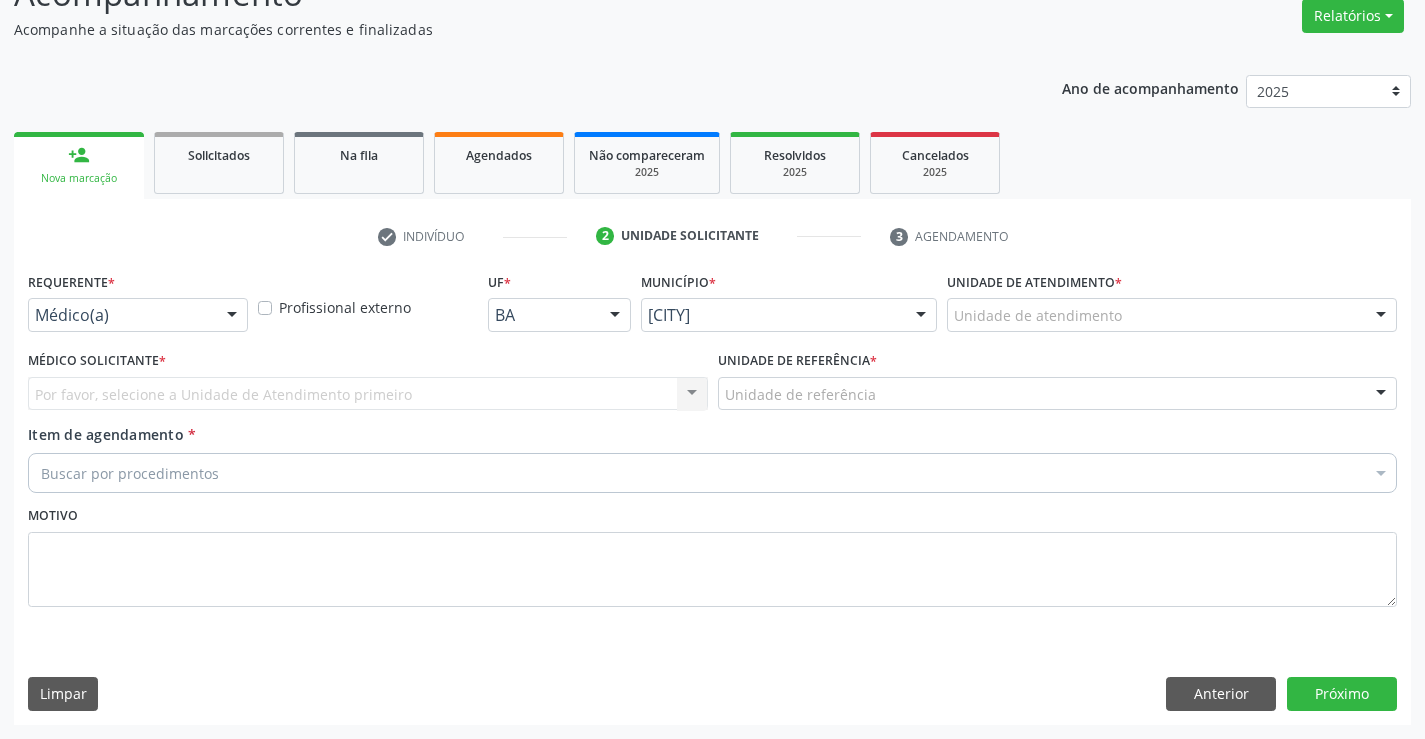 scroll, scrollTop: 167, scrollLeft: 0, axis: vertical 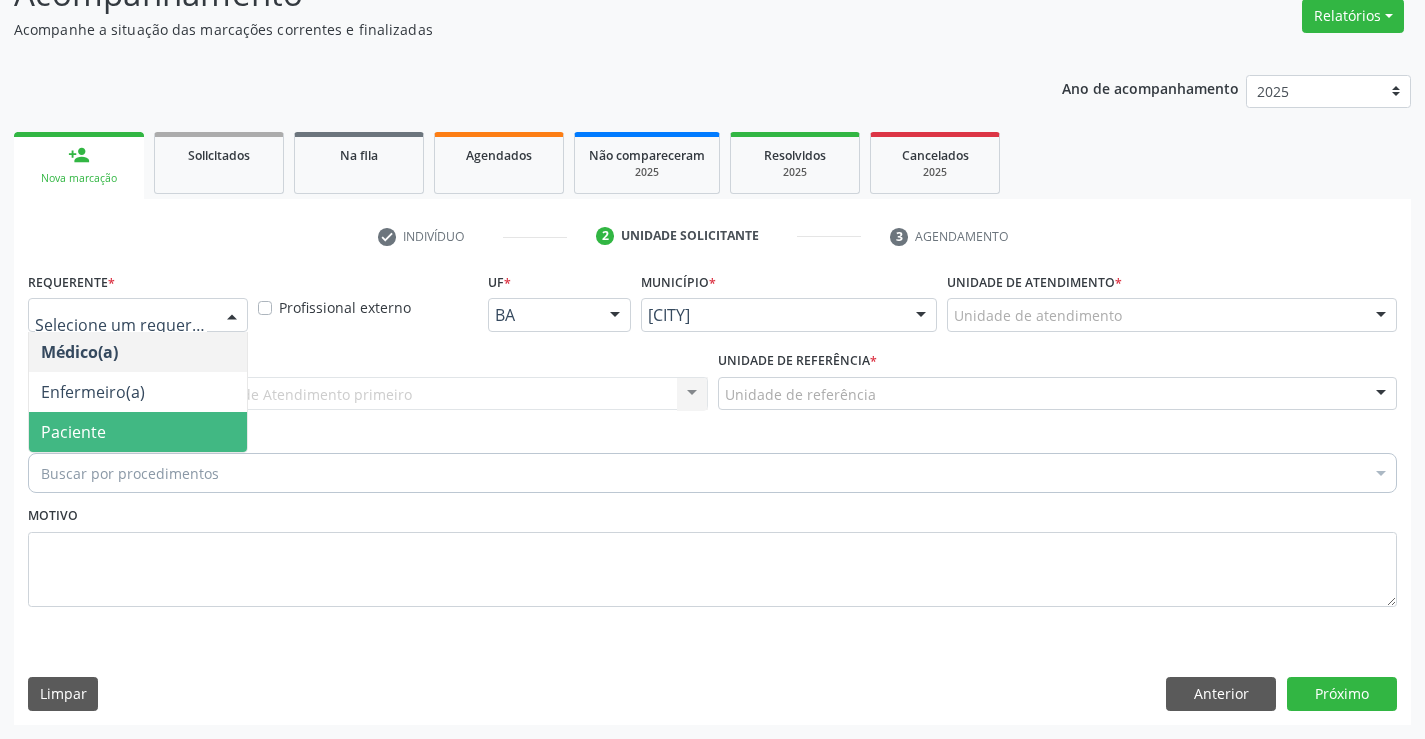 drag, startPoint x: 153, startPoint y: 438, endPoint x: 368, endPoint y: 417, distance: 216.02315 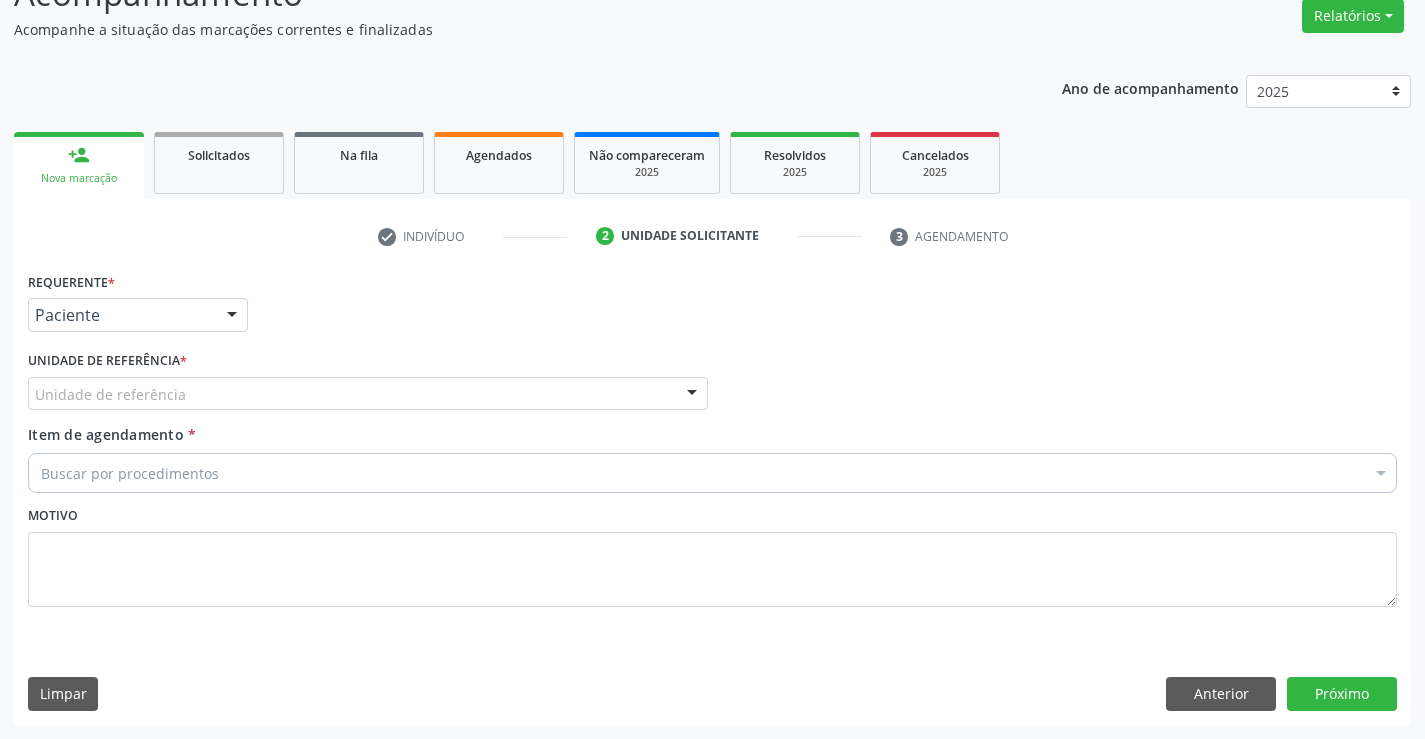 click on "Unidade de referência" at bounding box center (368, 394) 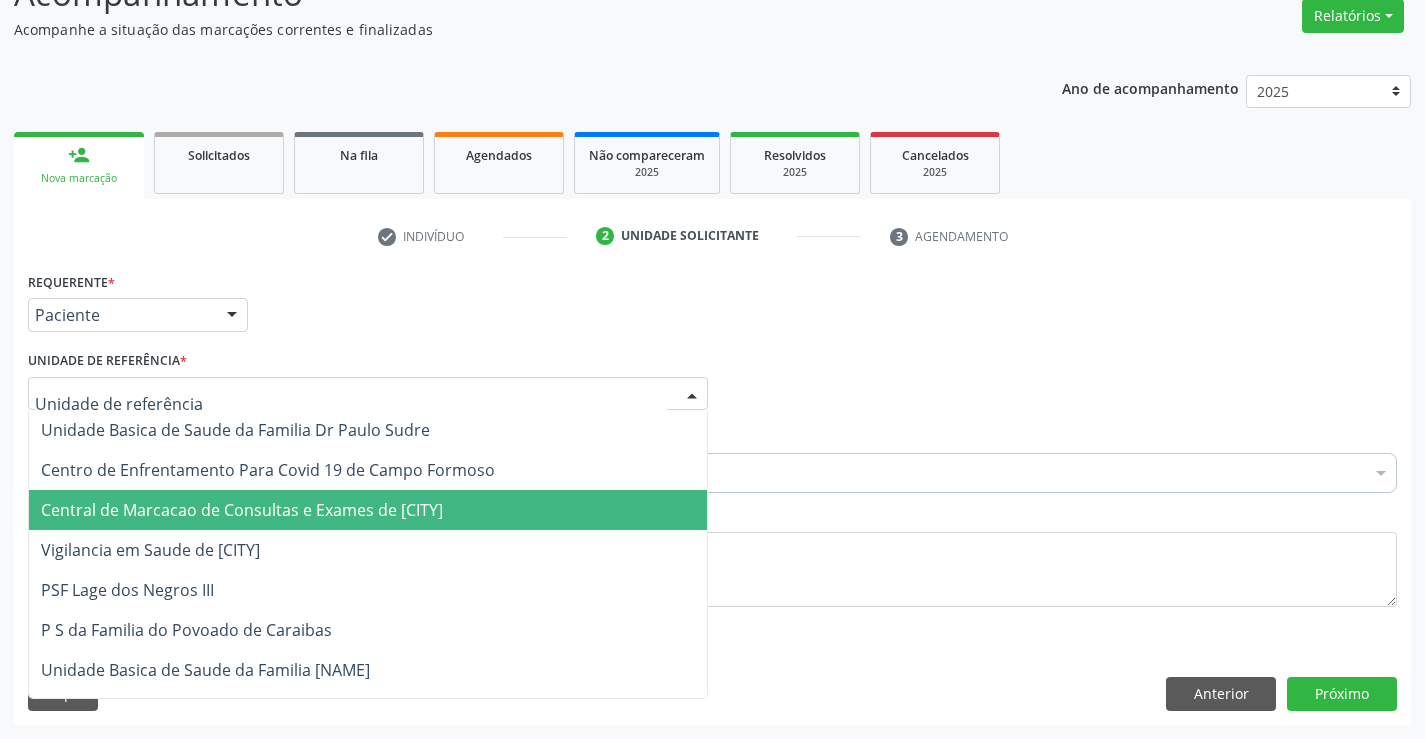 click on "Central de Marcacao de Consultas e Exames de [CITY]" at bounding box center (242, 510) 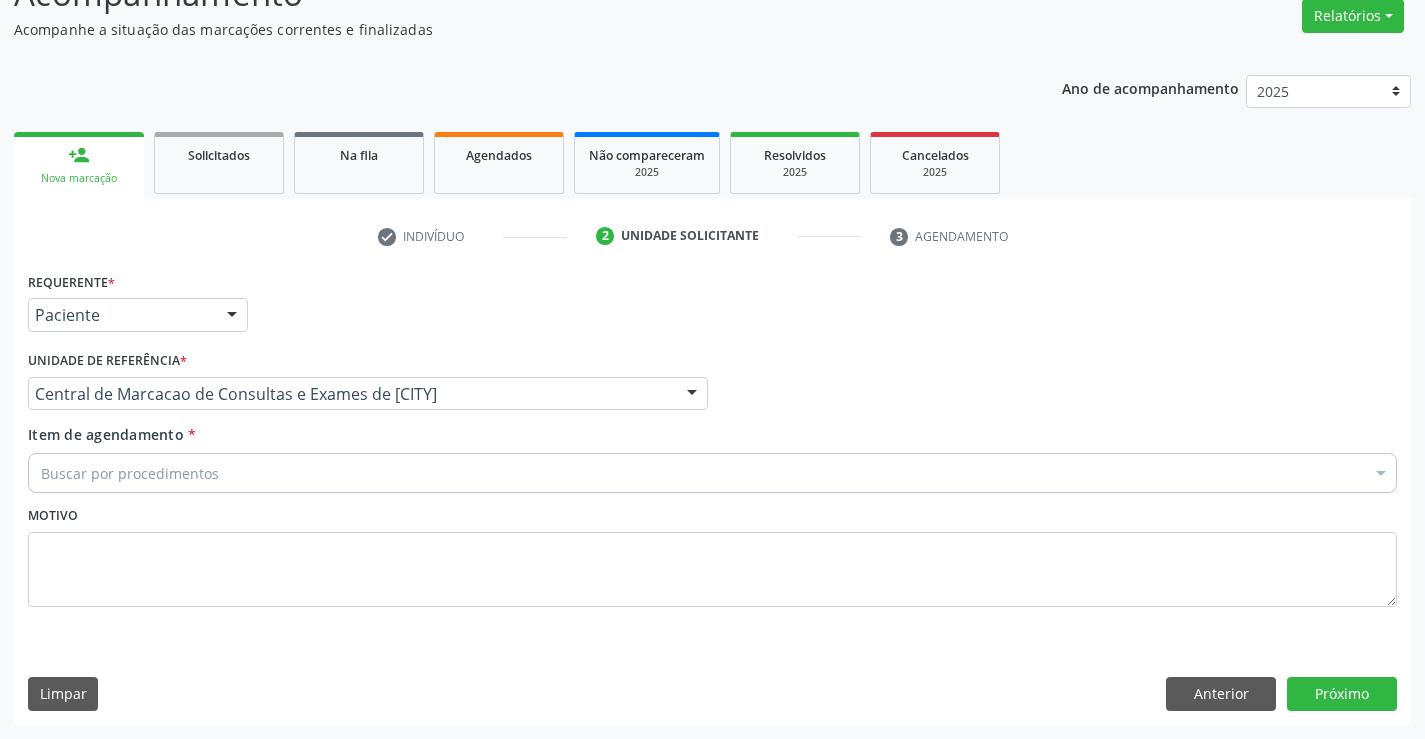 click on "Buscar por procedimentos" at bounding box center (712, 473) 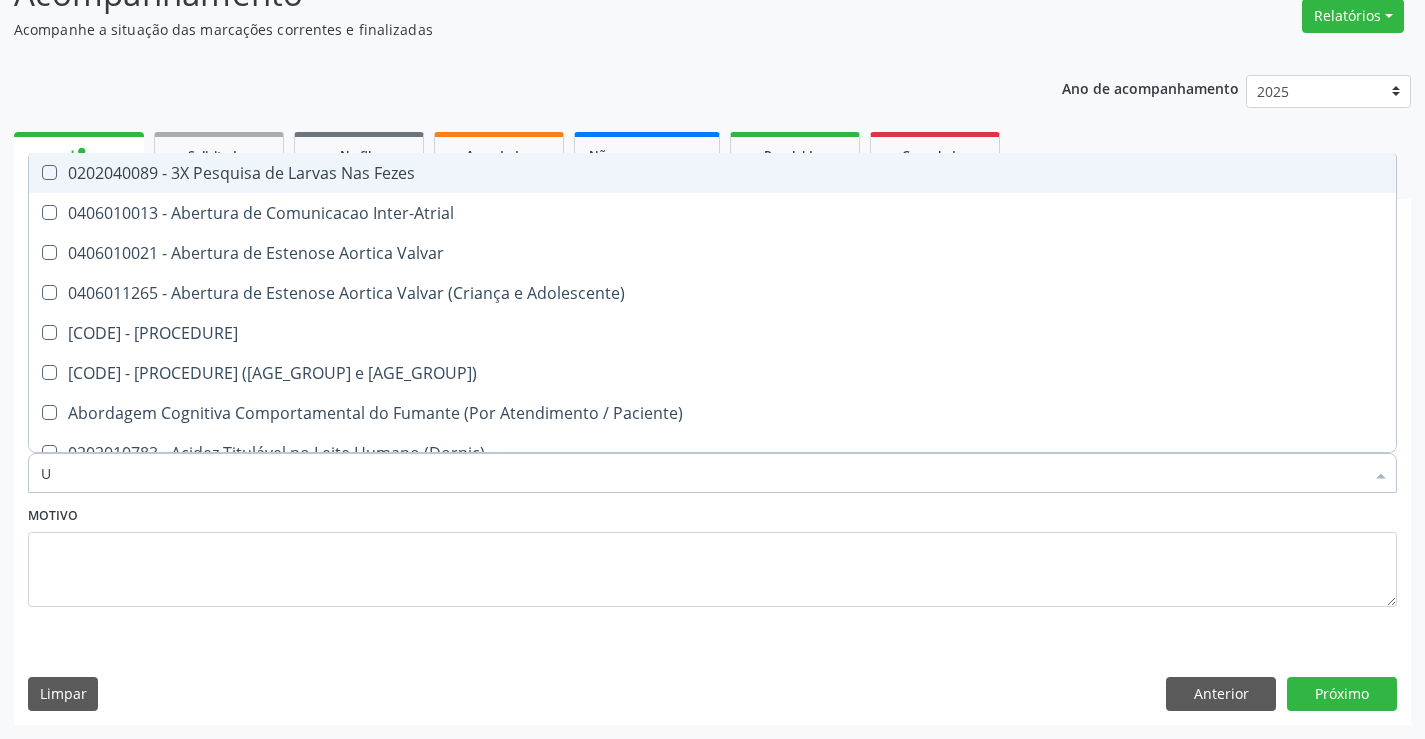type on "US" 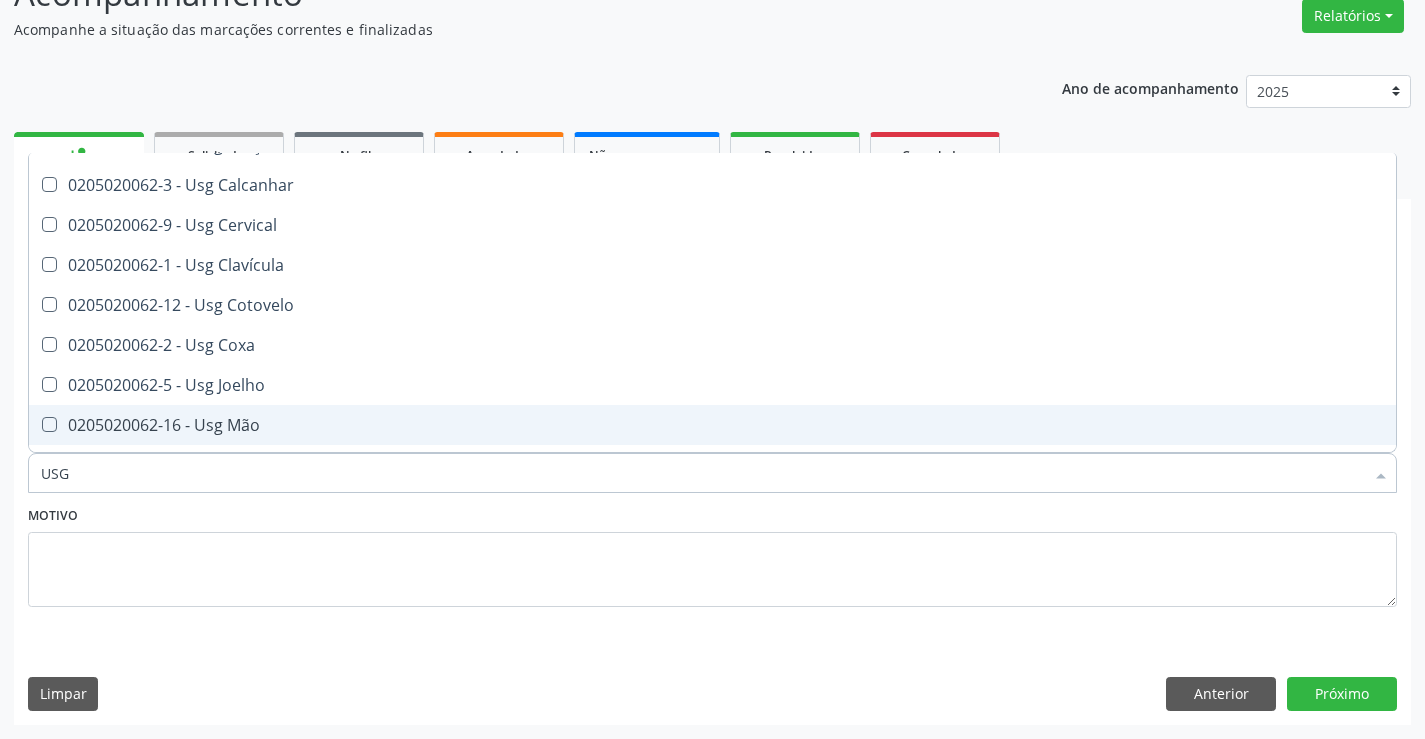 scroll, scrollTop: 100, scrollLeft: 0, axis: vertical 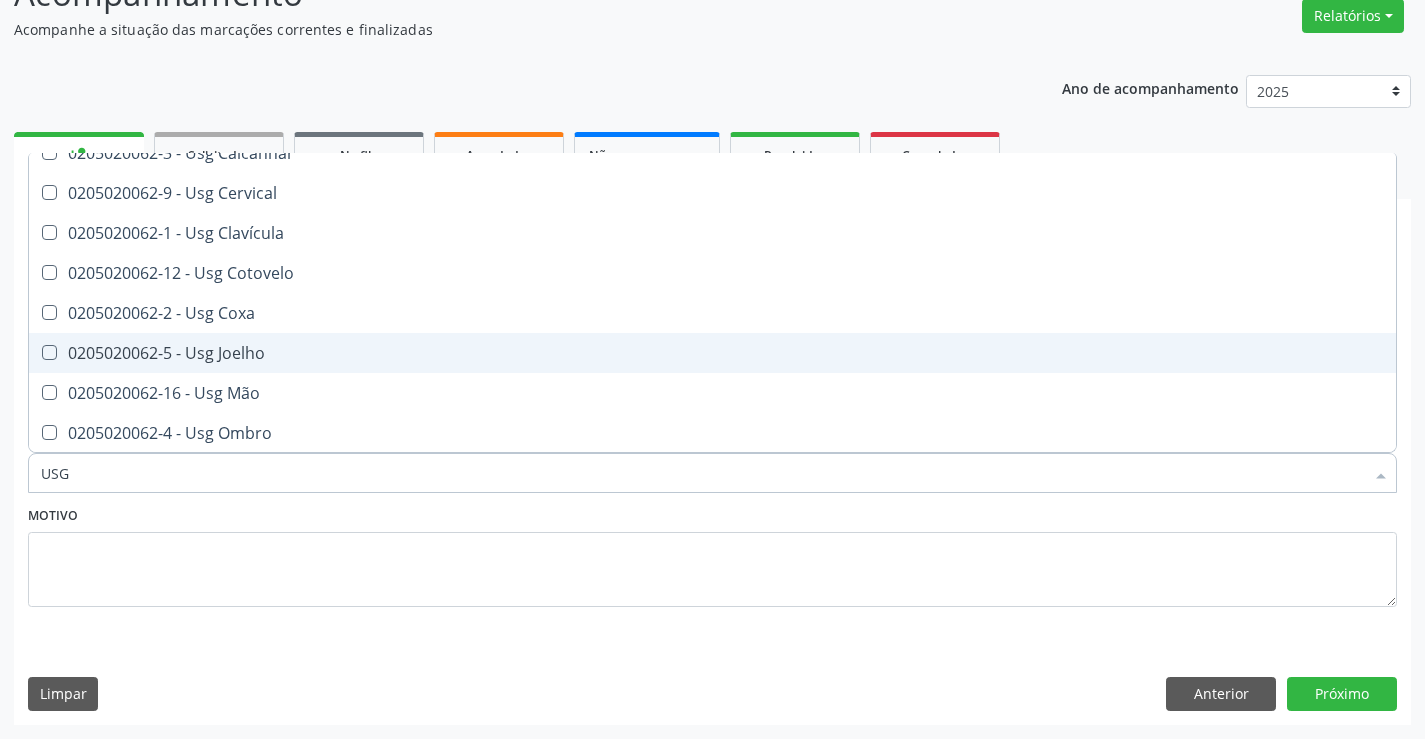 click on "0205020062-5 - Usg Joelho" at bounding box center (712, 353) 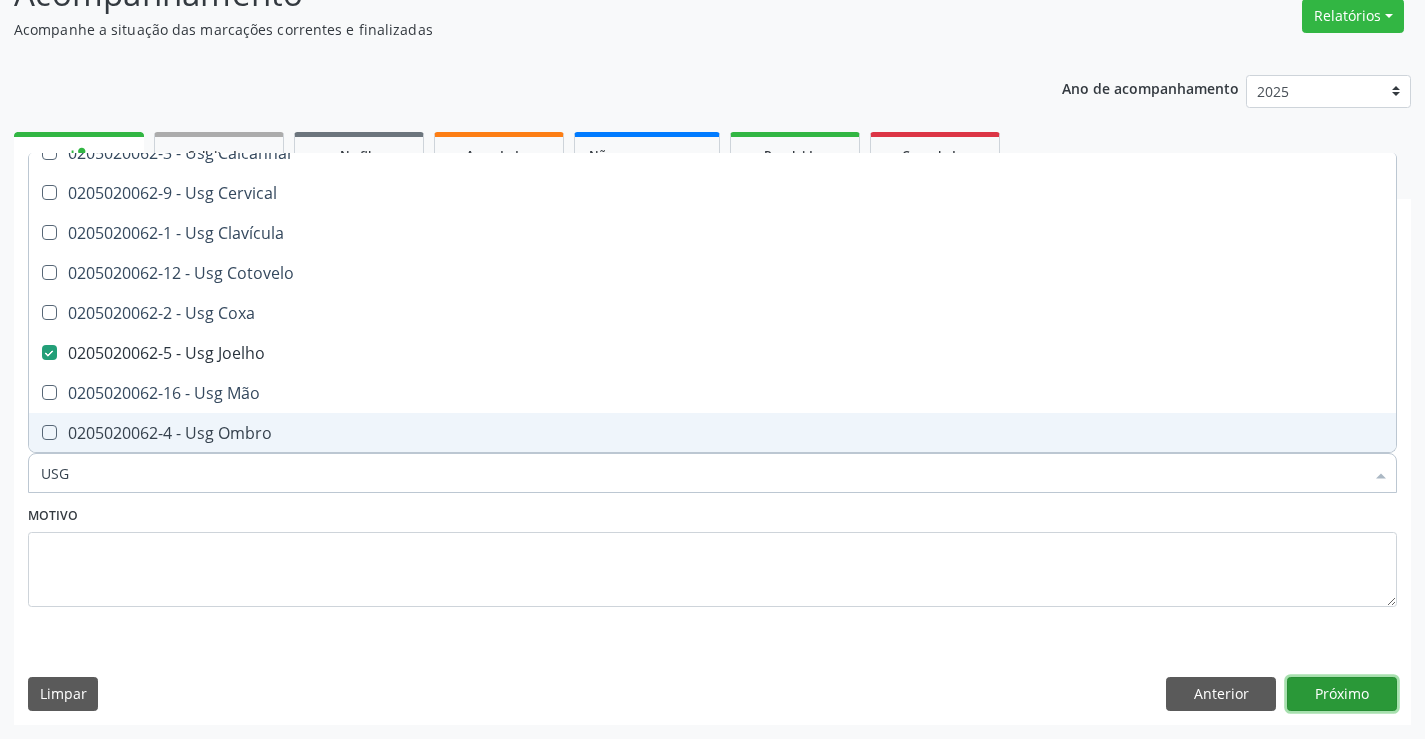 click on "Próximo" at bounding box center [1342, 694] 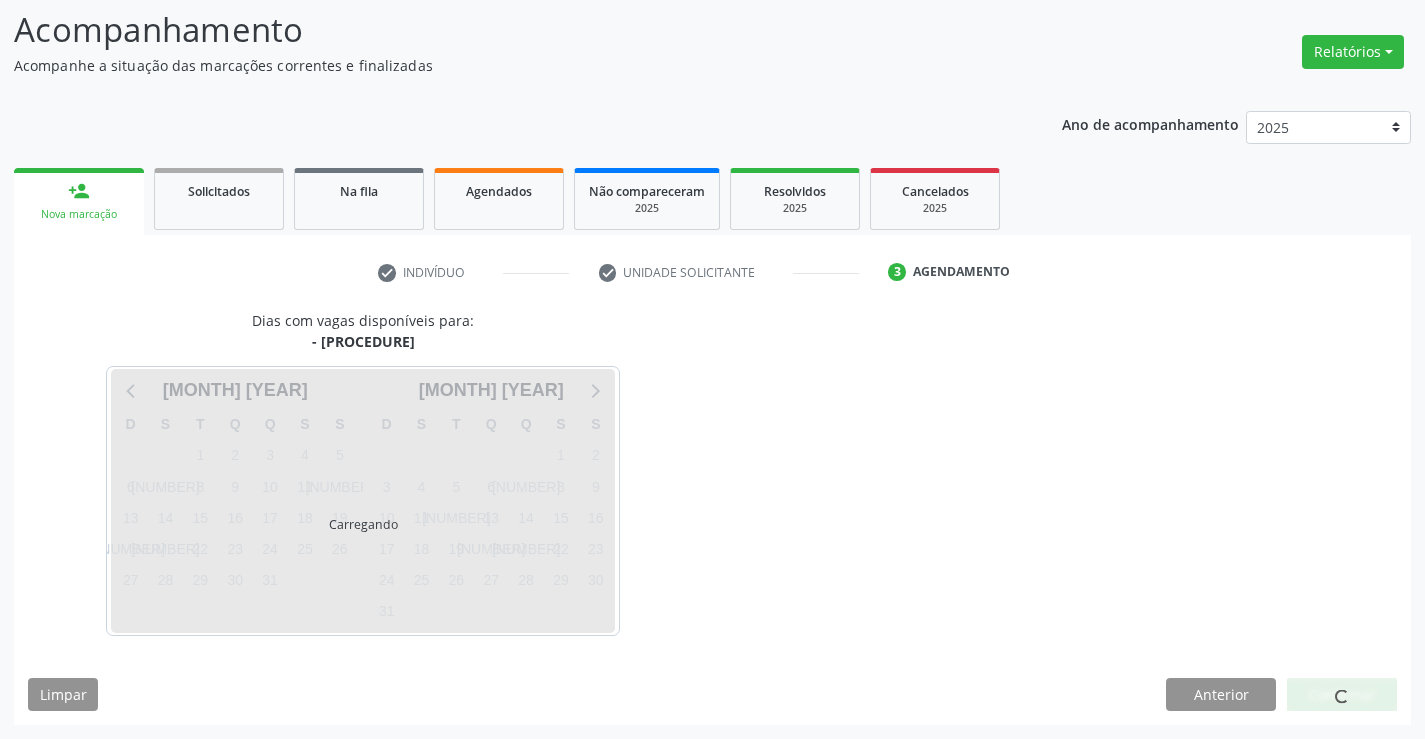 scroll, scrollTop: 131, scrollLeft: 0, axis: vertical 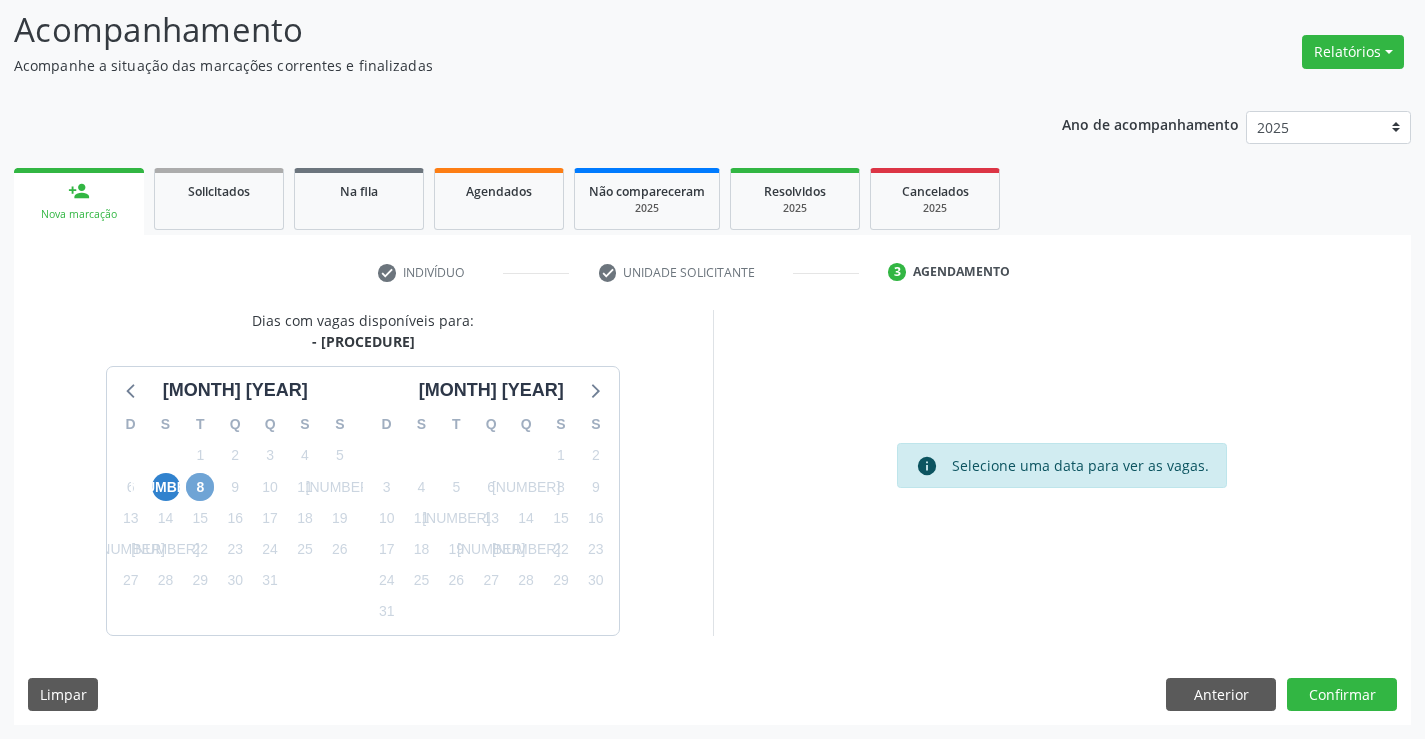 click on "8" at bounding box center (200, 487) 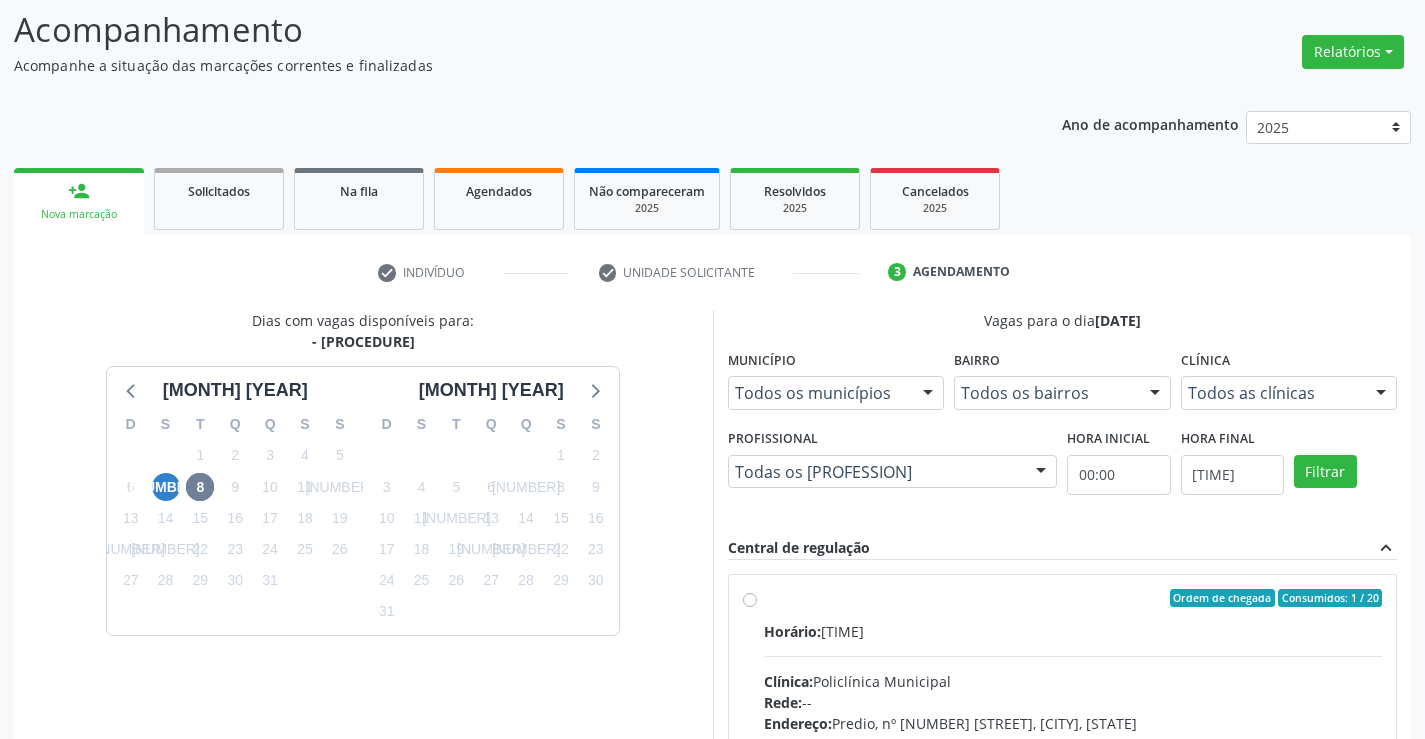 click on "Clínica:  Policlínica Municipal" at bounding box center [1073, 681] 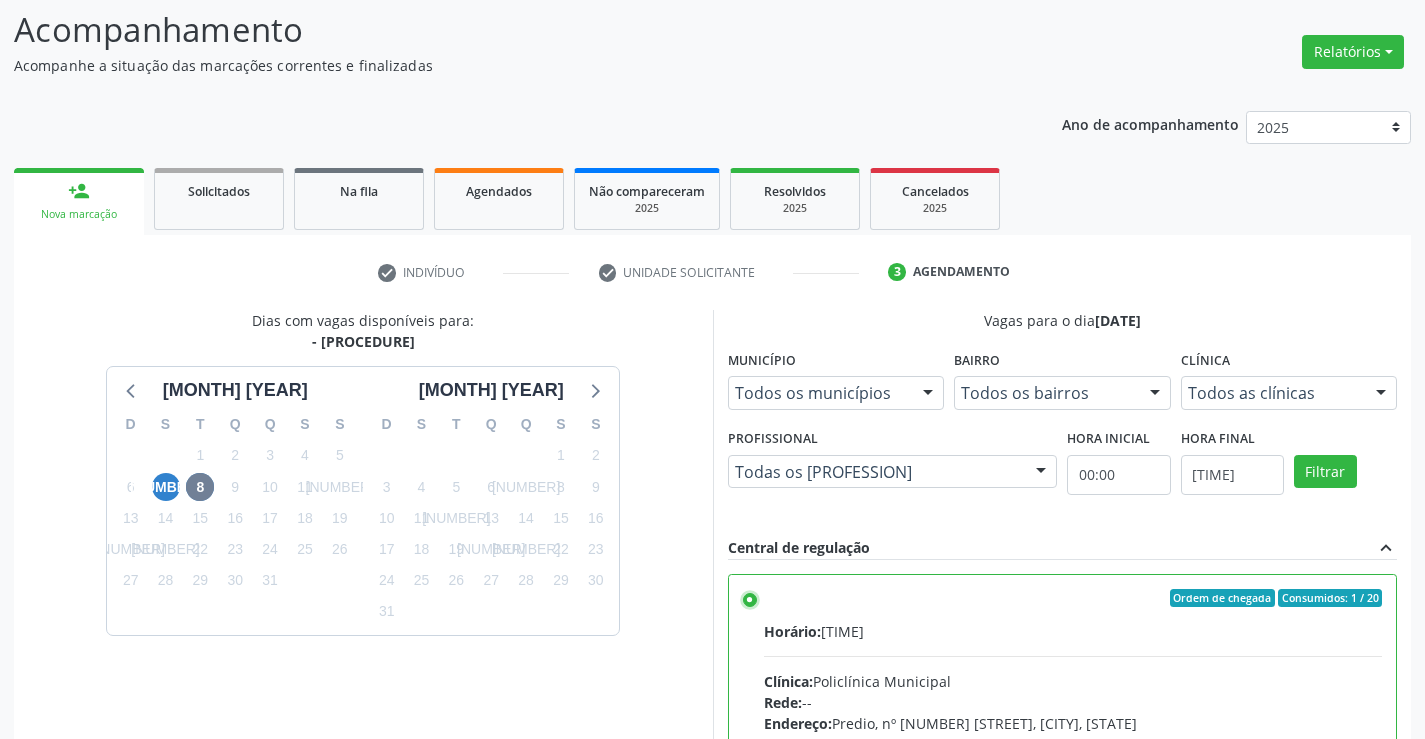 scroll, scrollTop: 456, scrollLeft: 0, axis: vertical 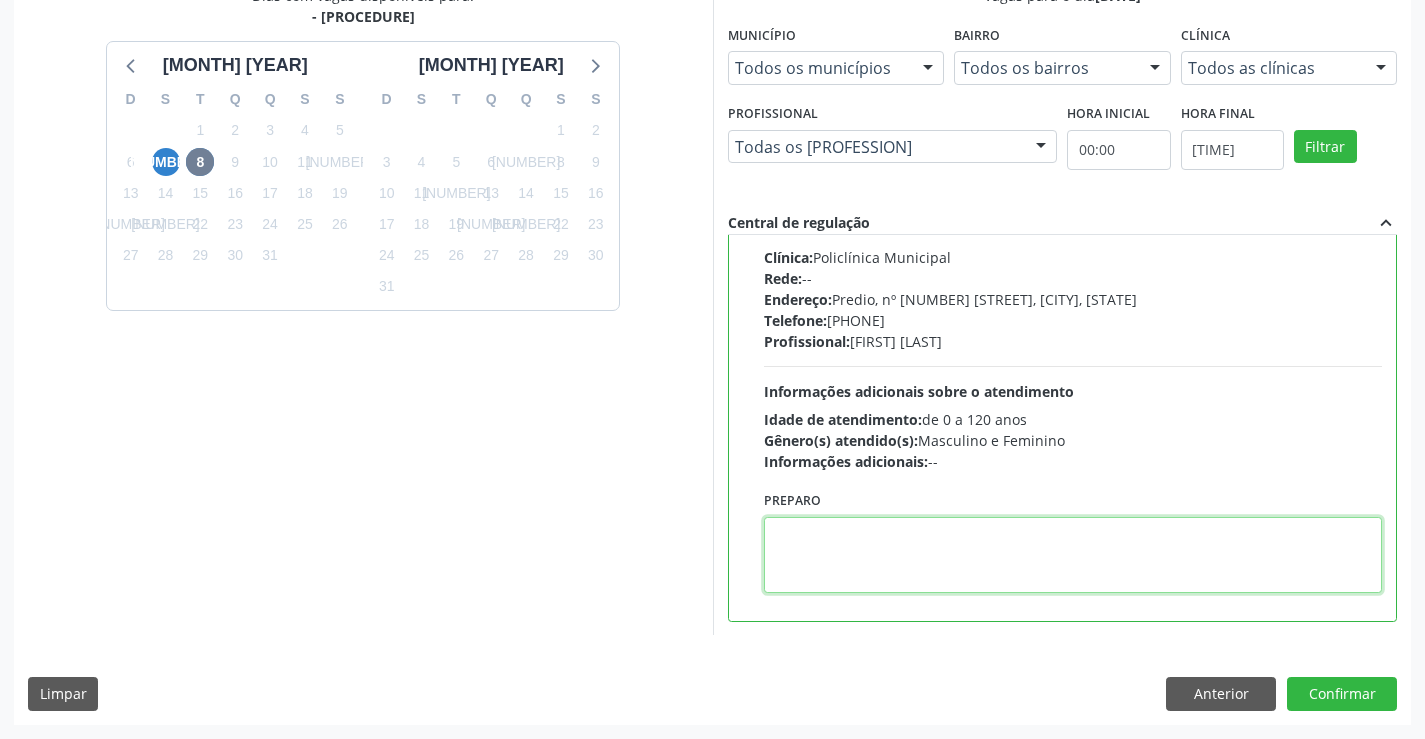 click at bounding box center [1073, 555] 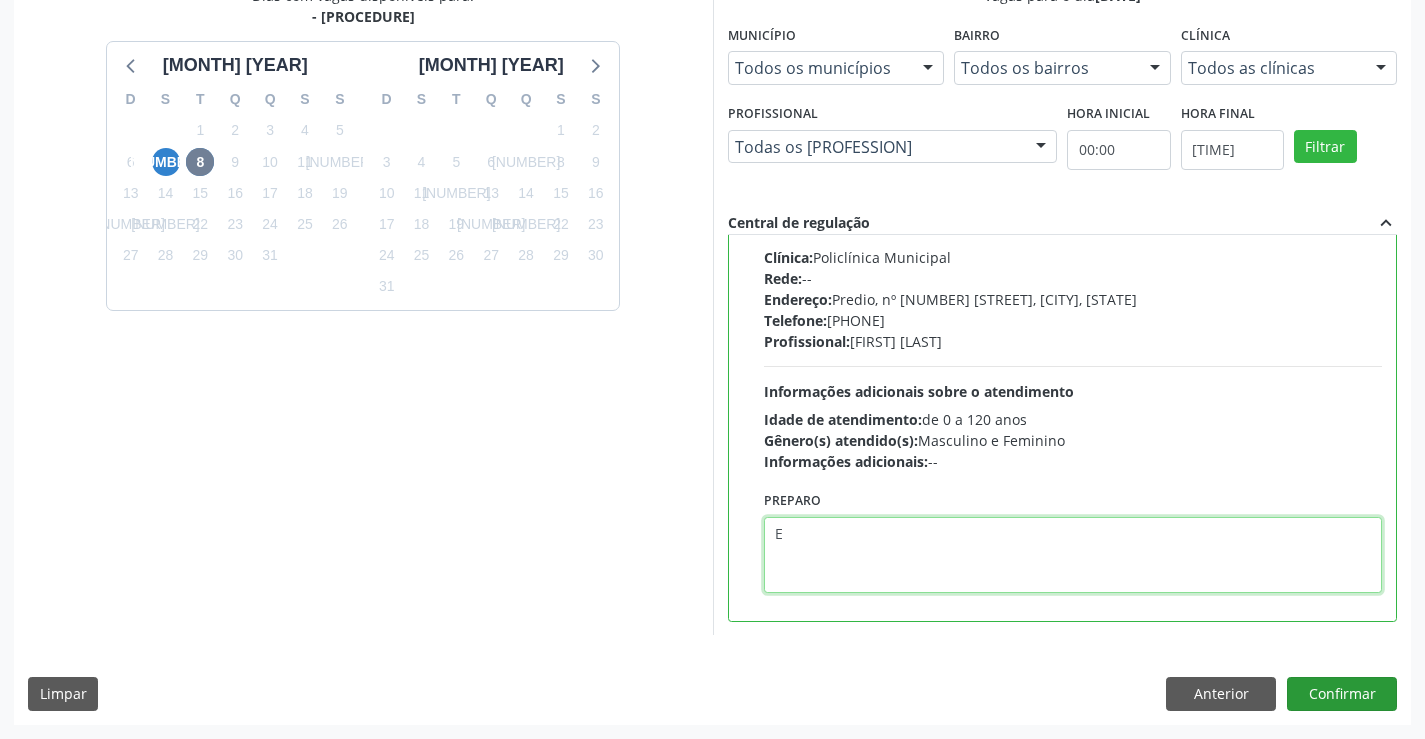 type on "E" 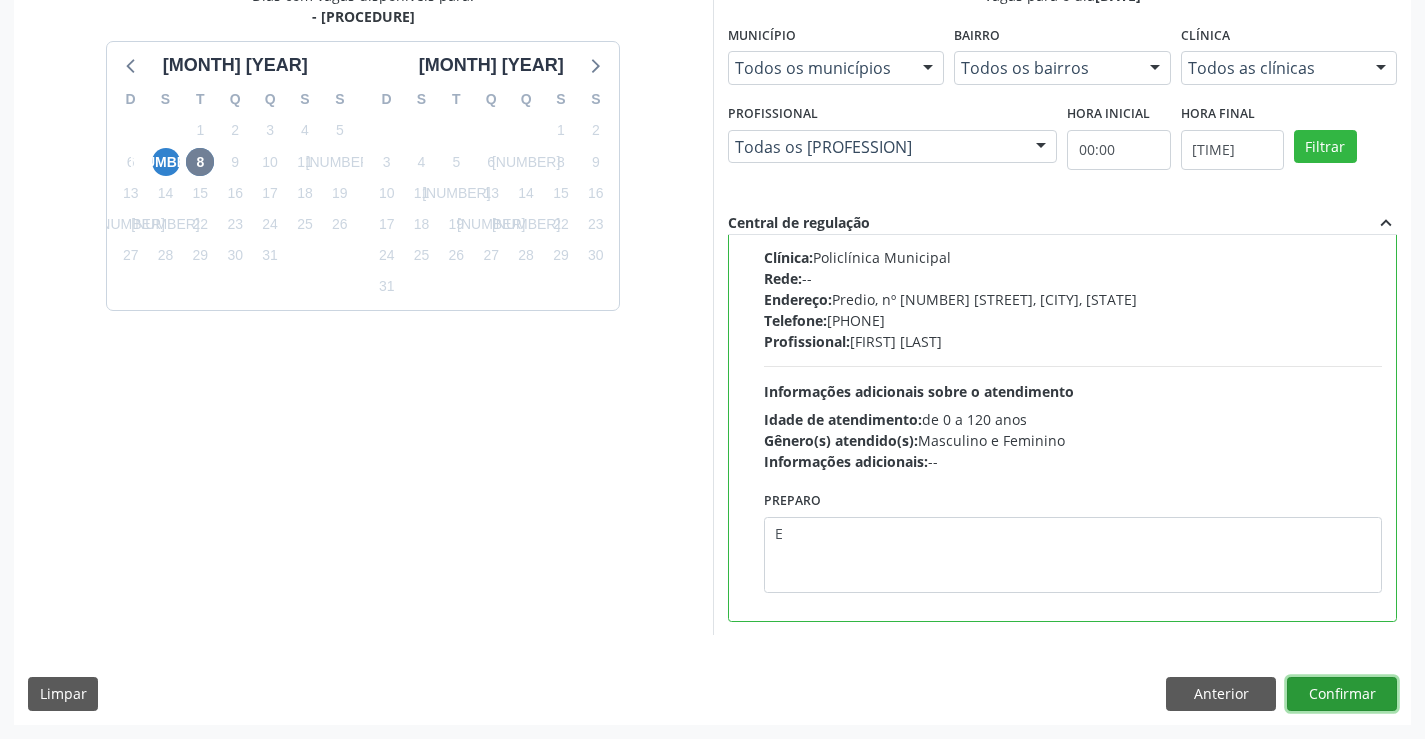 click on "Confirmar" at bounding box center (1342, 694) 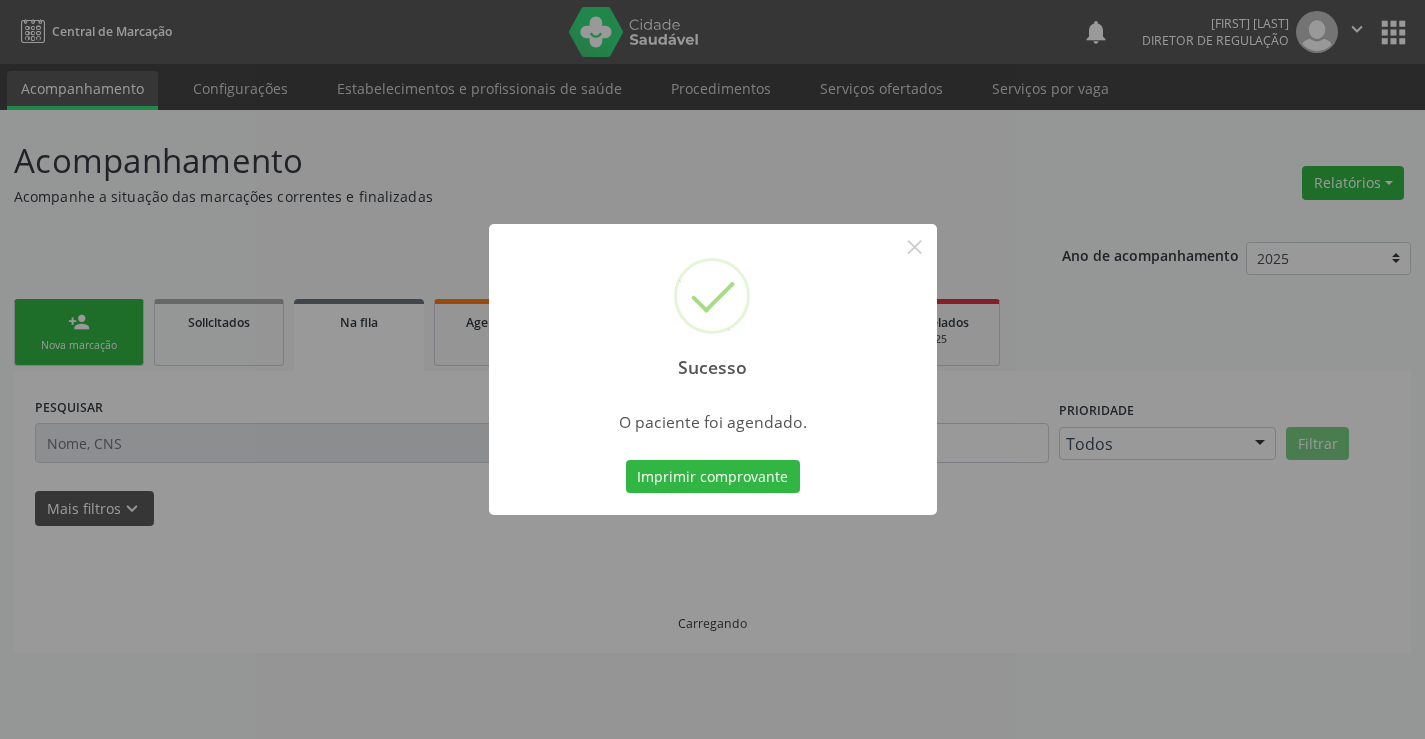 scroll, scrollTop: 0, scrollLeft: 0, axis: both 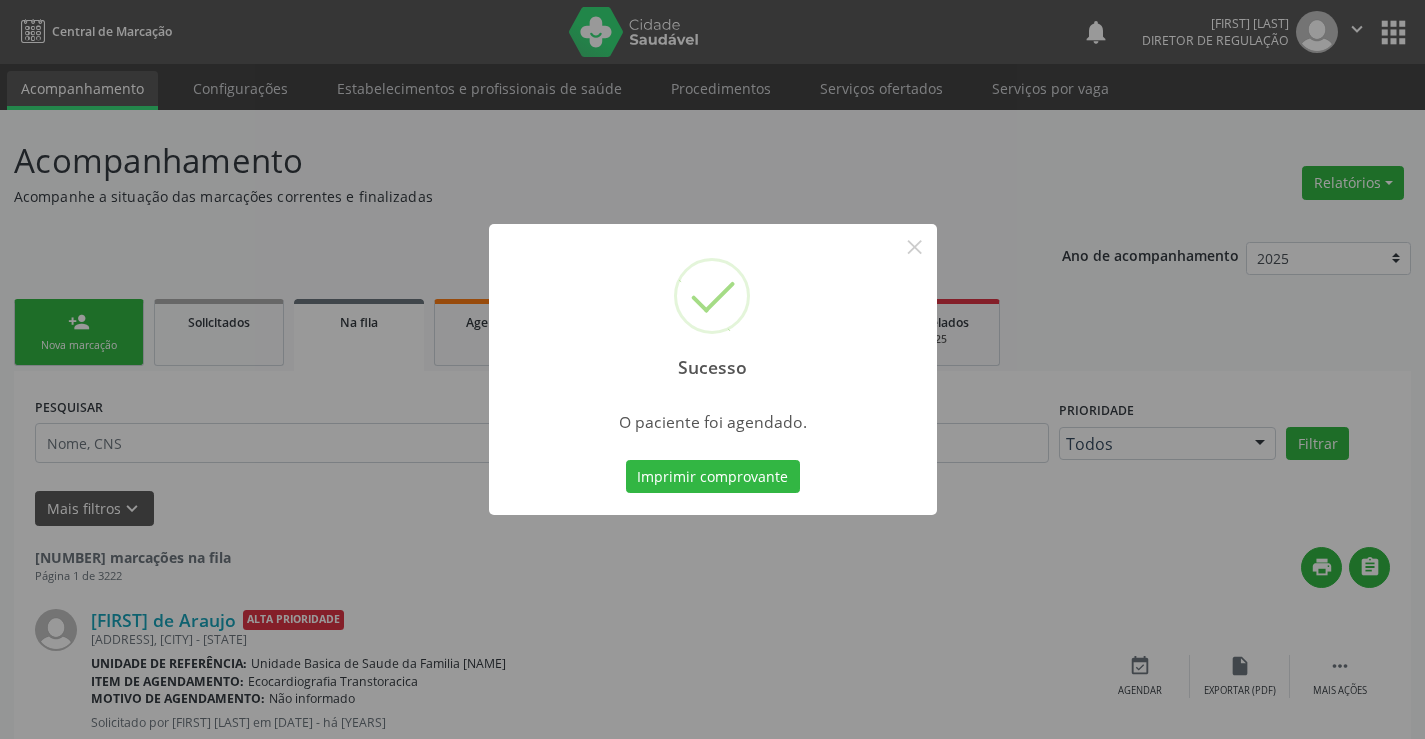 type 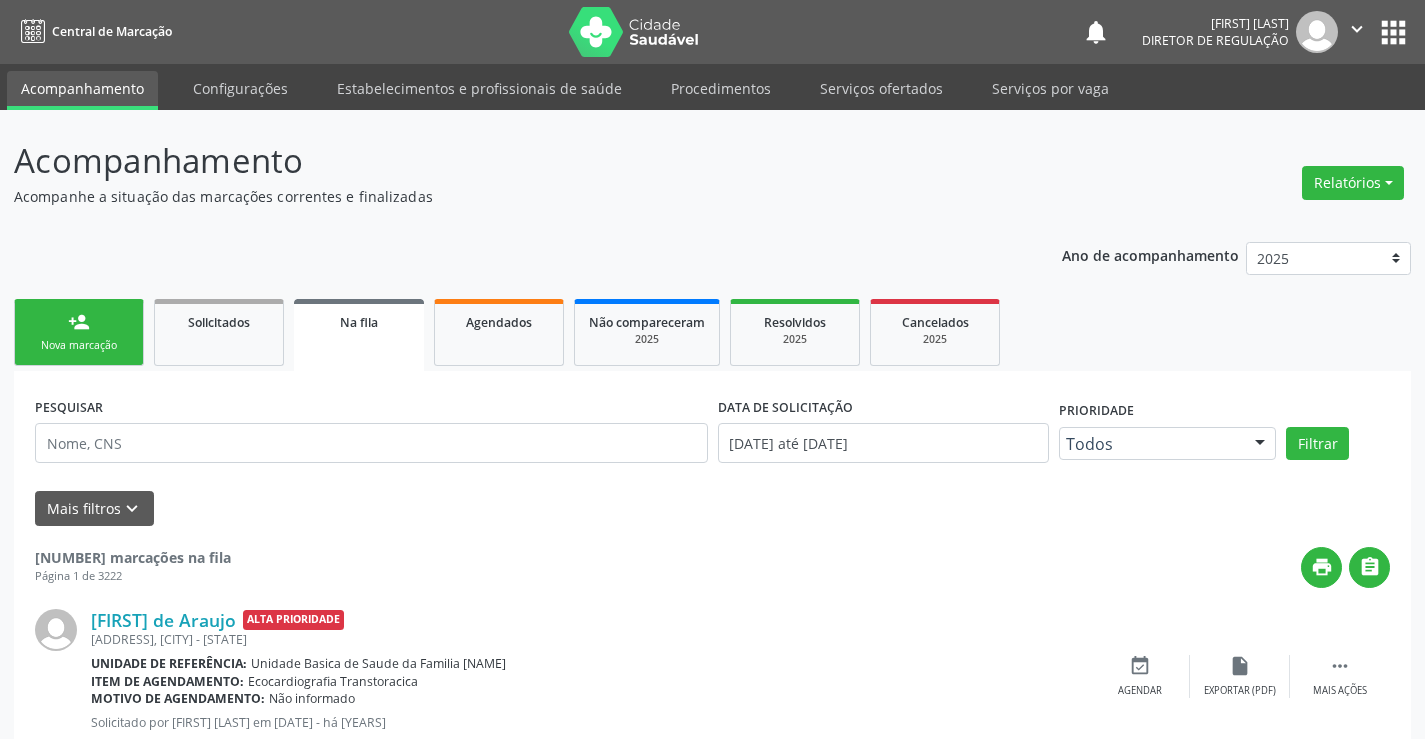 click on "" at bounding box center (1357, 29) 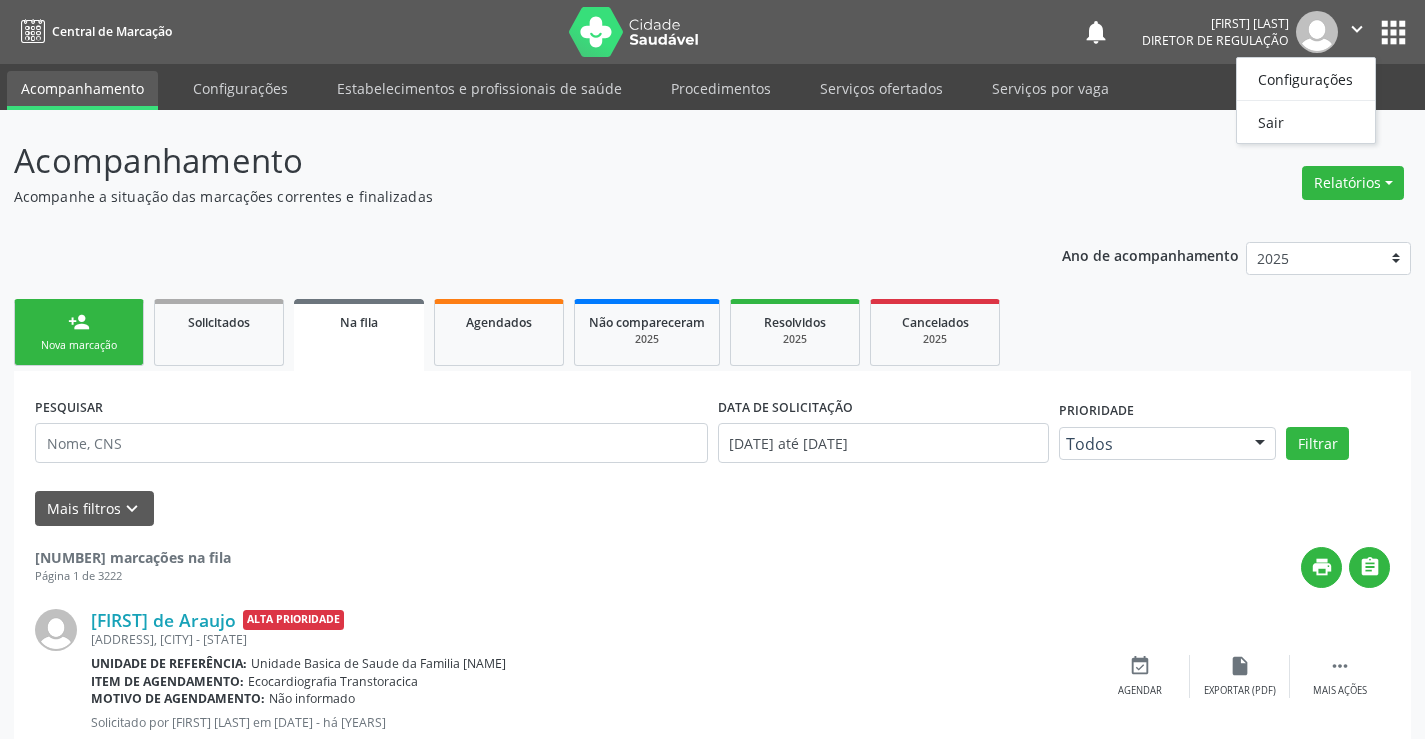 click on "Configurações
Sair" at bounding box center (1306, 100) 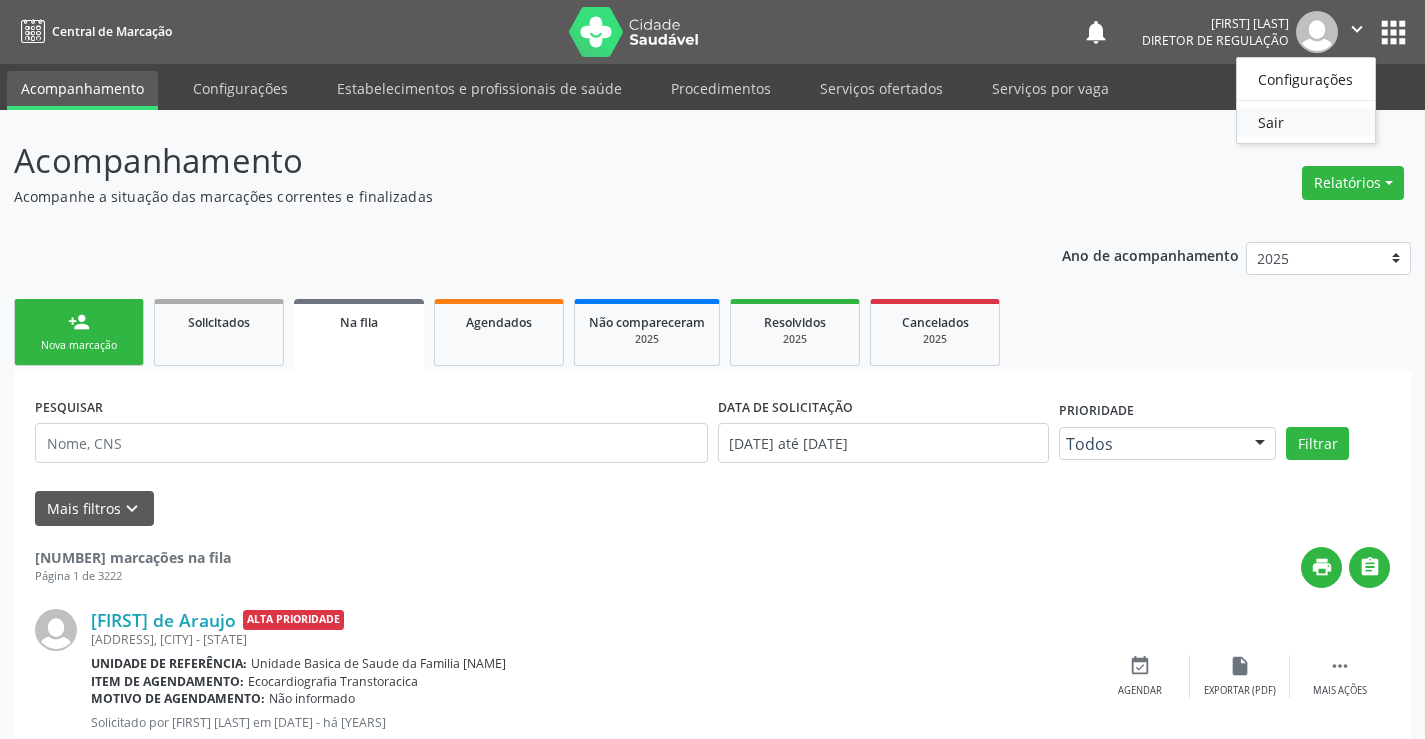 click on "Sair" at bounding box center [1306, 122] 